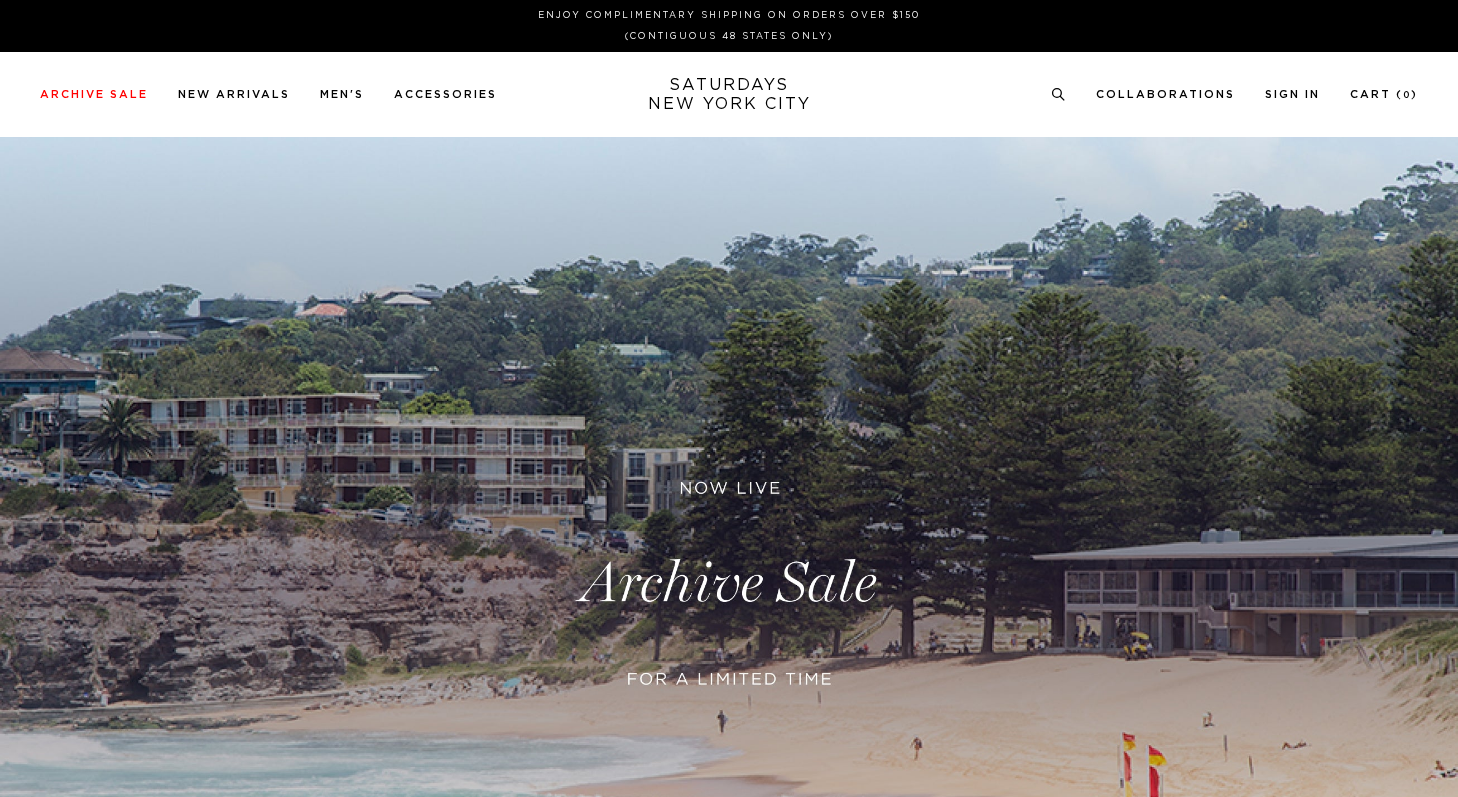 scroll, scrollTop: 0, scrollLeft: 0, axis: both 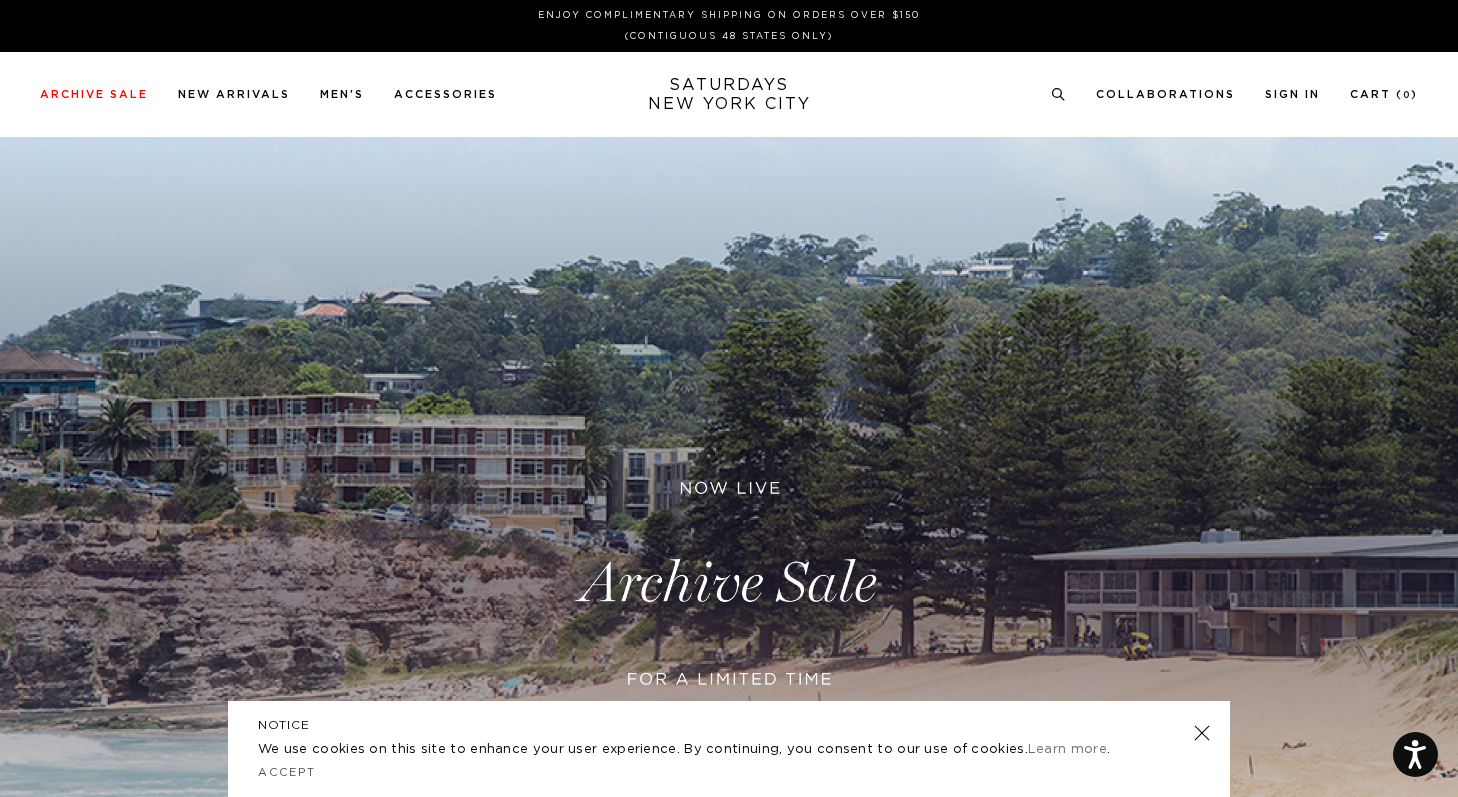 click at bounding box center [729, 583] 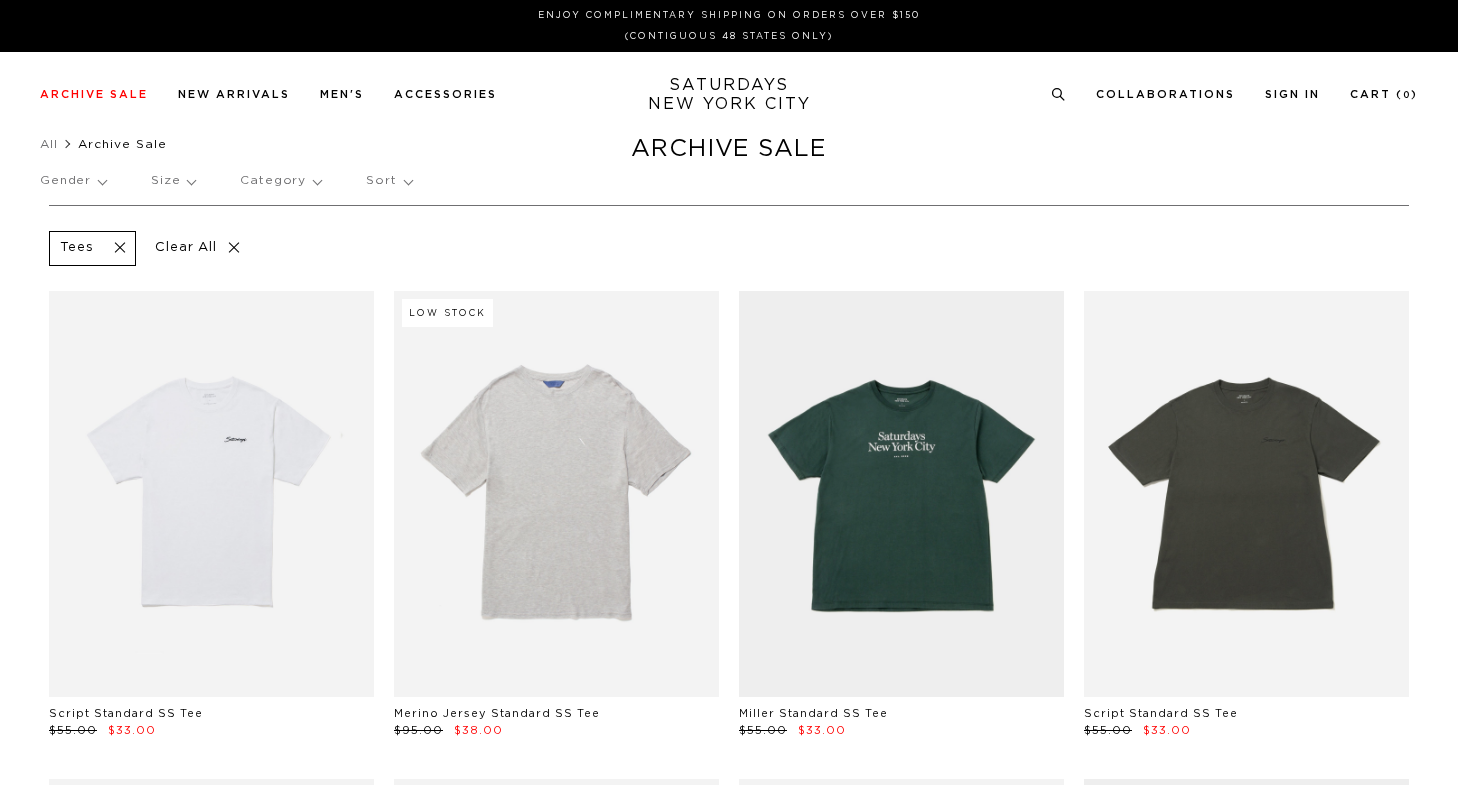 scroll, scrollTop: 0, scrollLeft: 0, axis: both 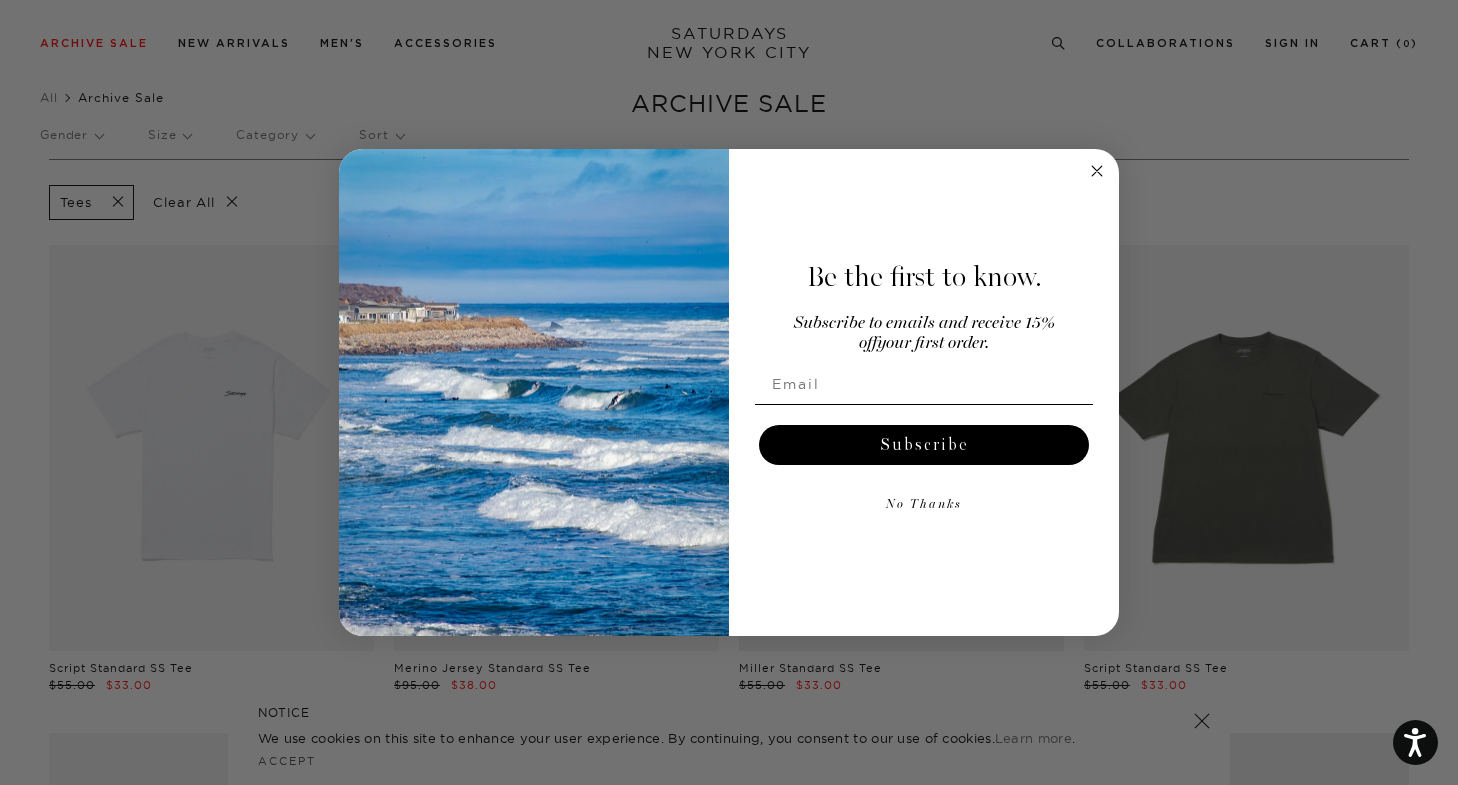click at bounding box center [924, 384] 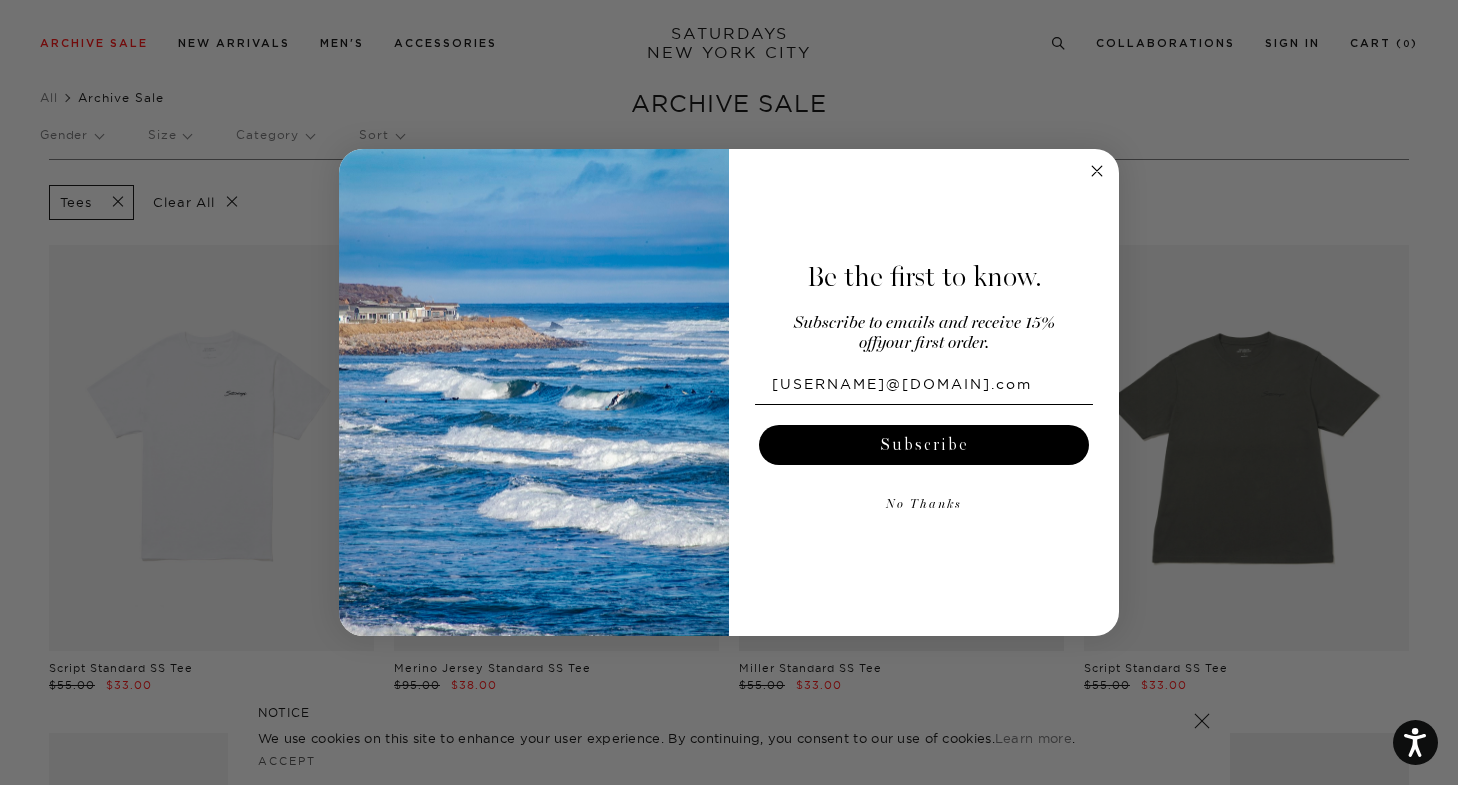 type on "hcnewdelhiindia@icloud.com" 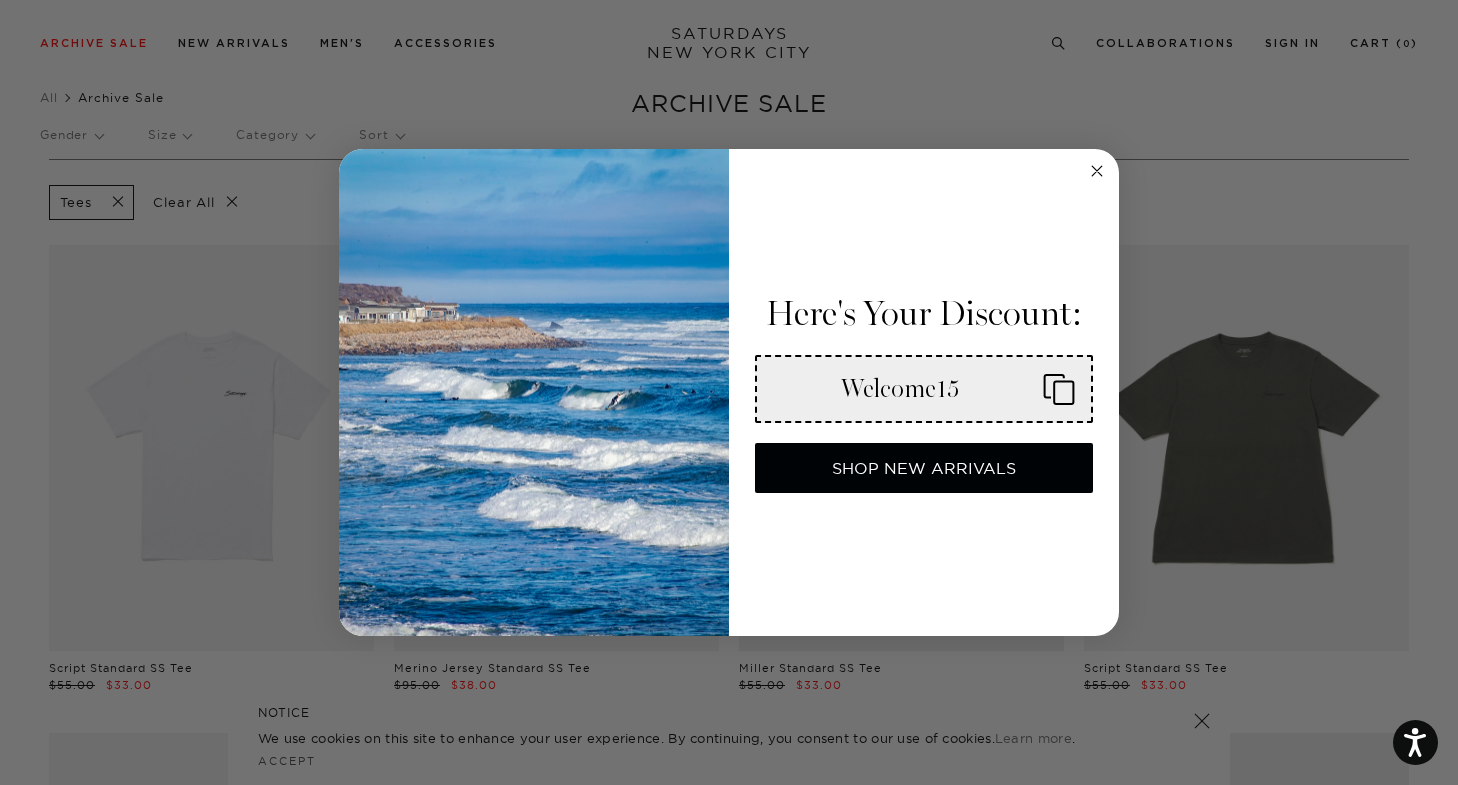 click 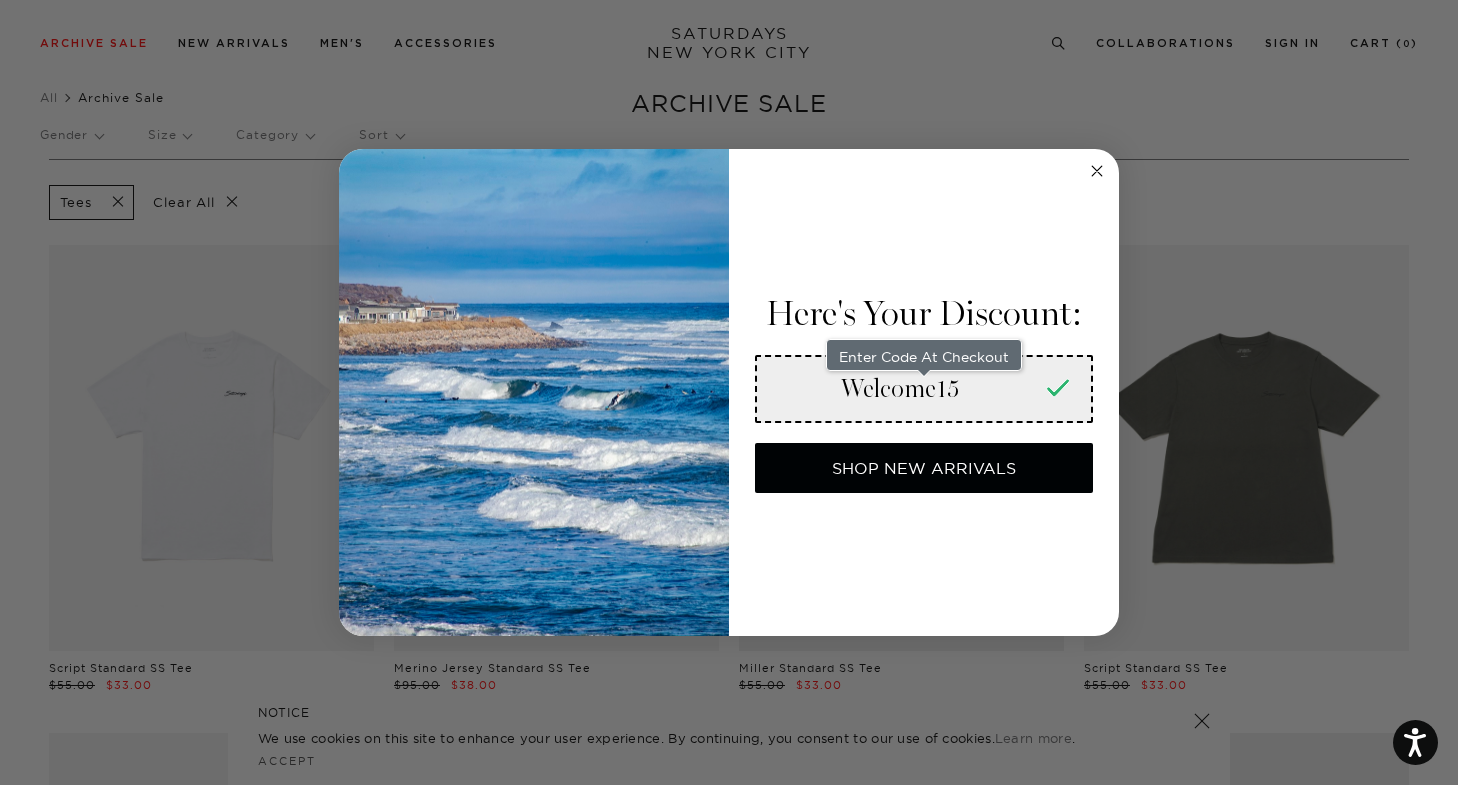 click 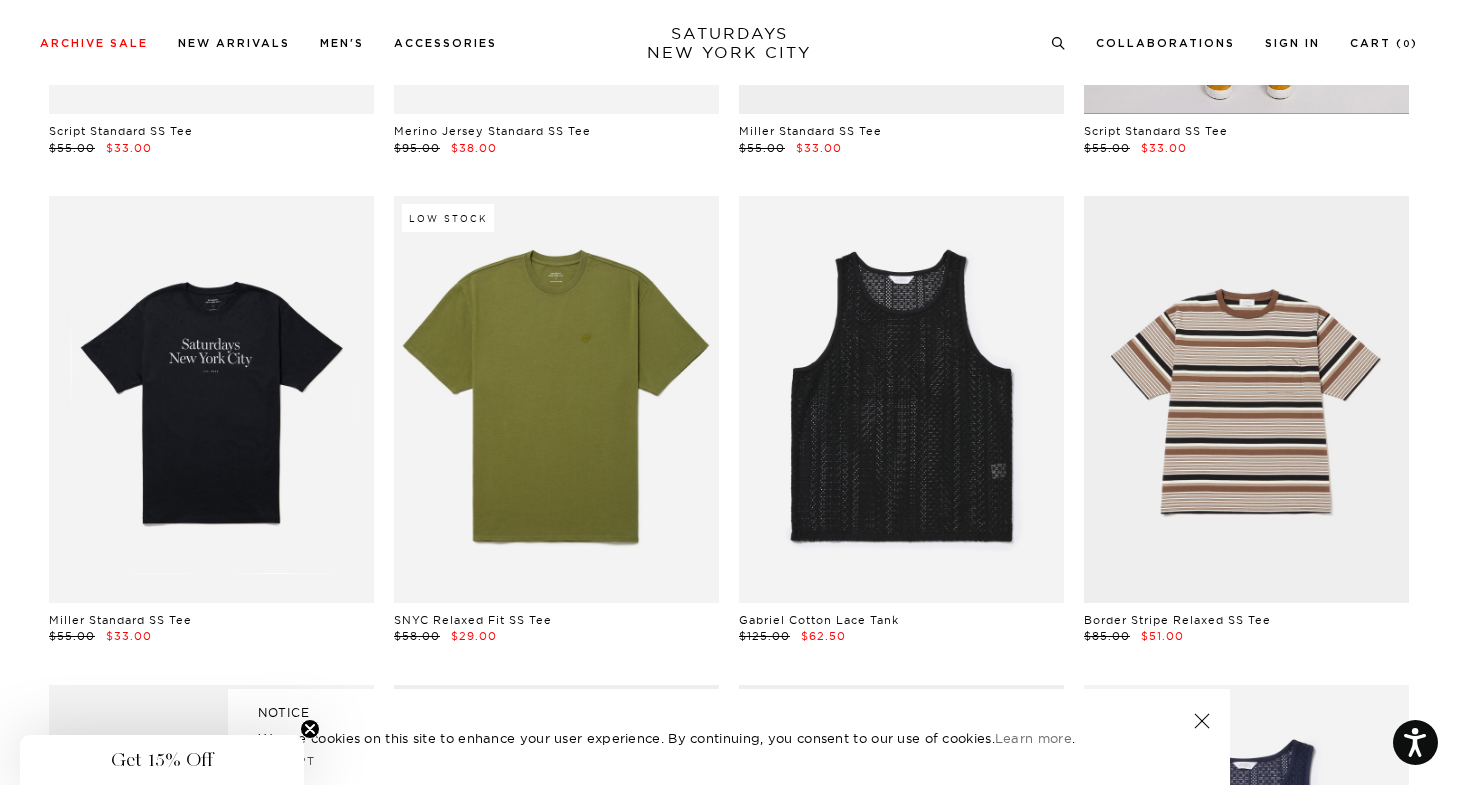 scroll, scrollTop: 671, scrollLeft: 0, axis: vertical 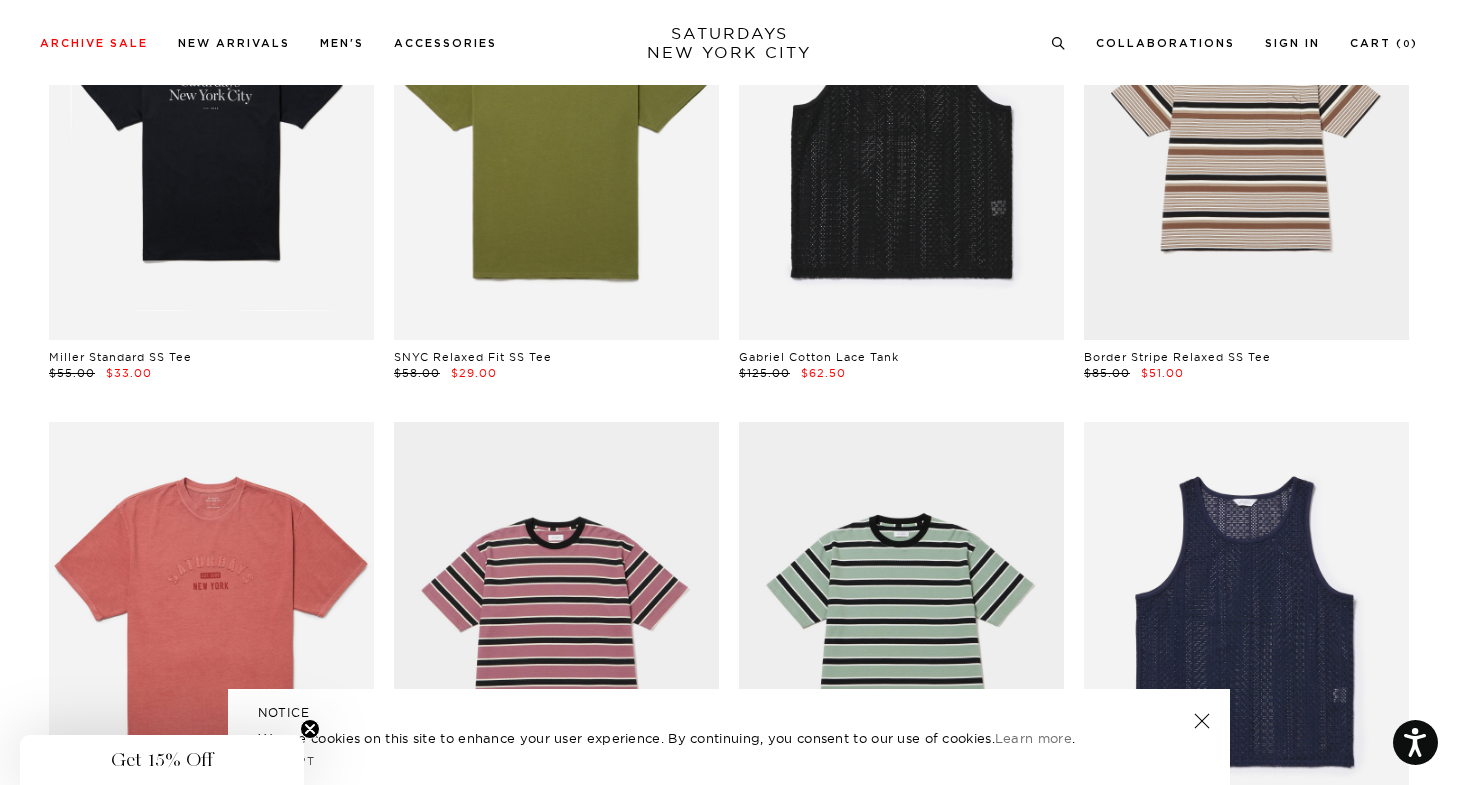 click at bounding box center (1202, 721) 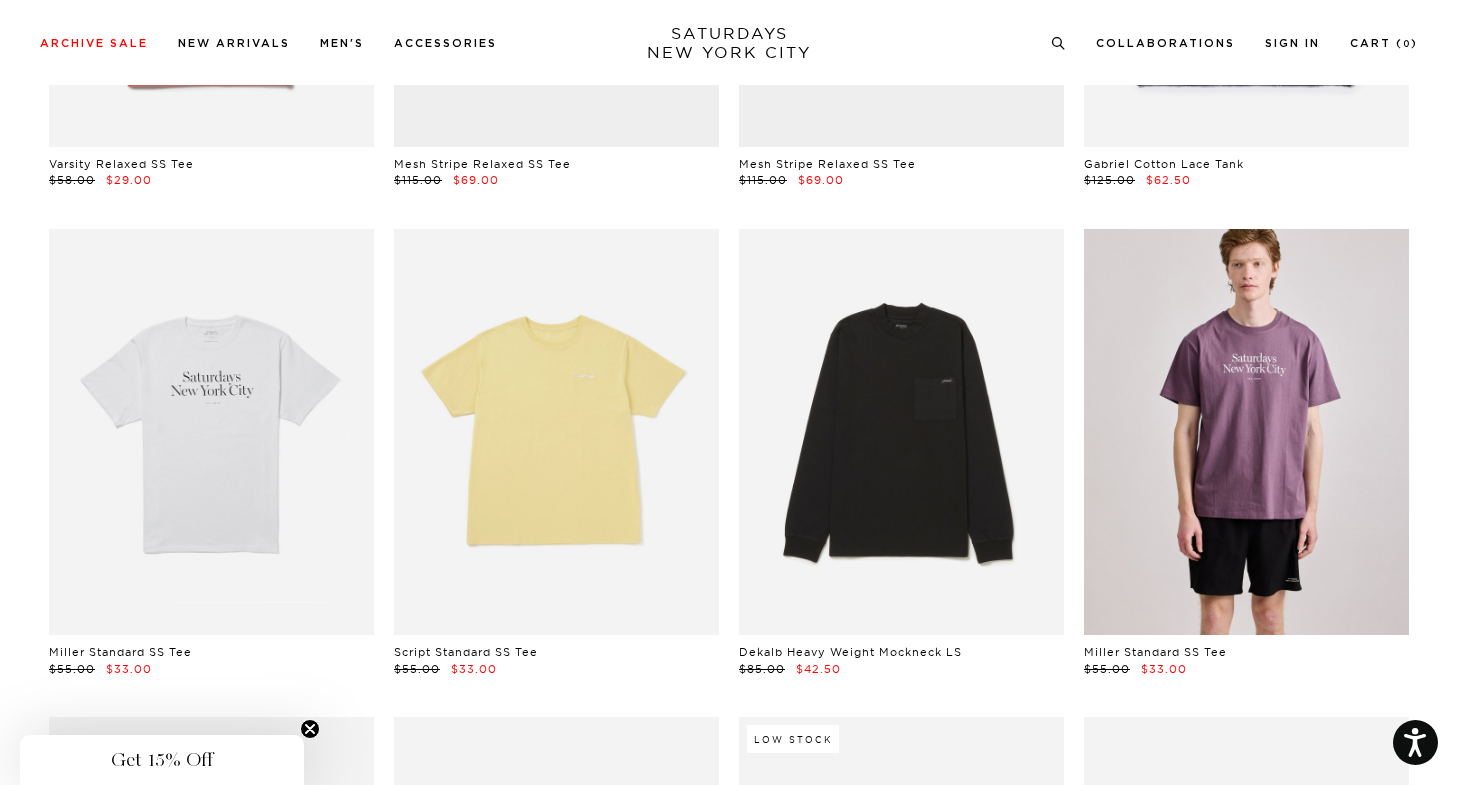 scroll, scrollTop: 1577, scrollLeft: 0, axis: vertical 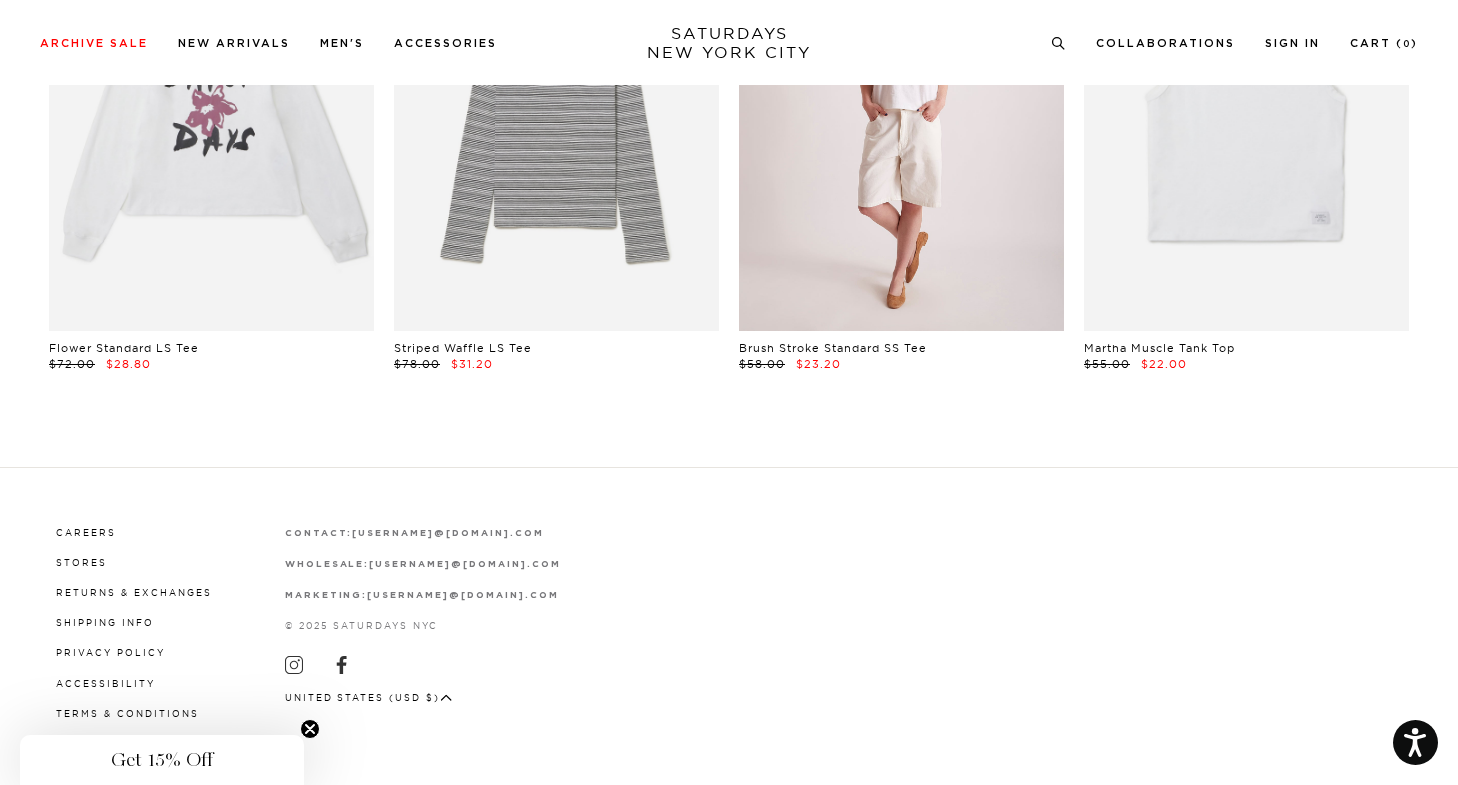 click at bounding box center [901, 127] 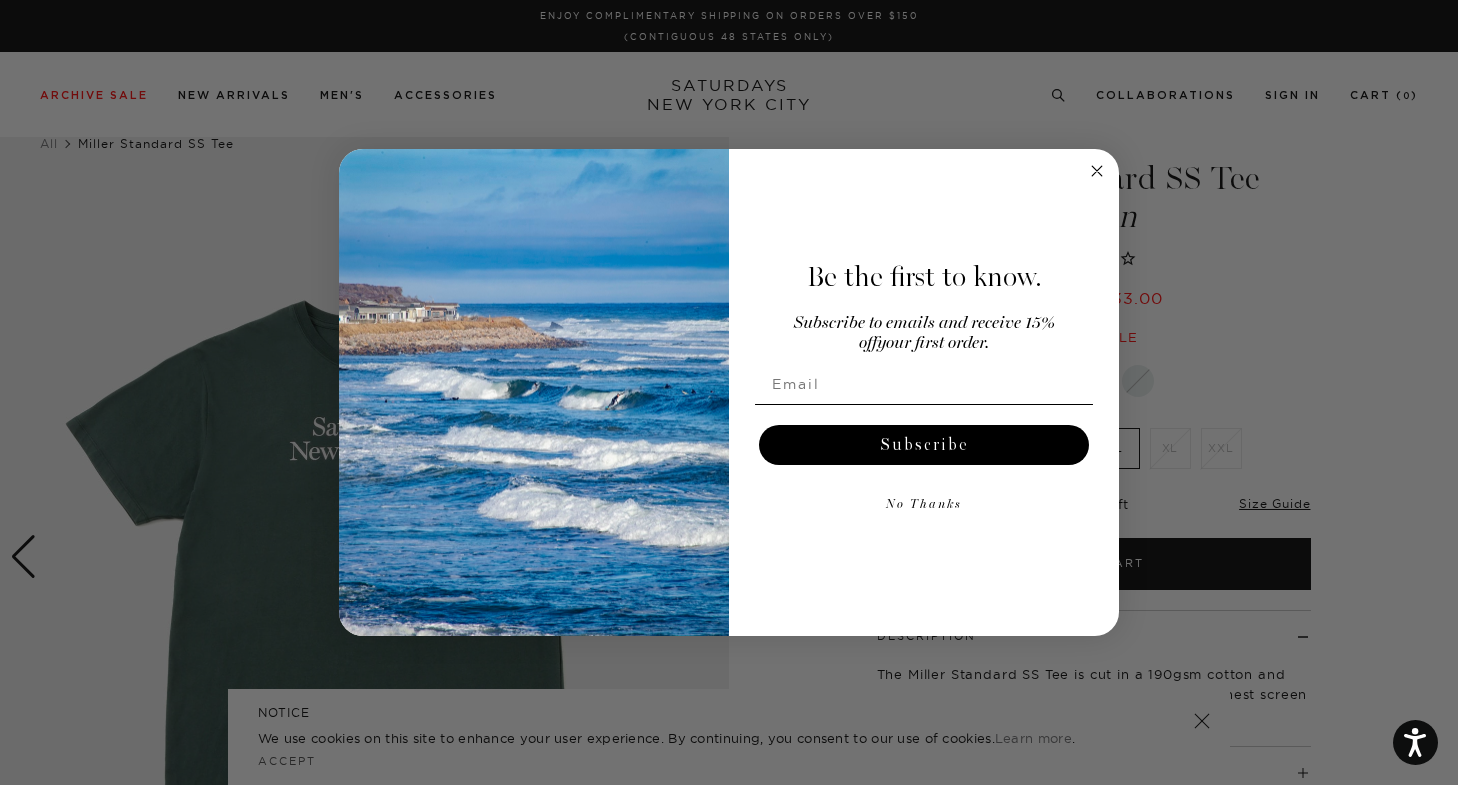 scroll, scrollTop: 0, scrollLeft: 0, axis: both 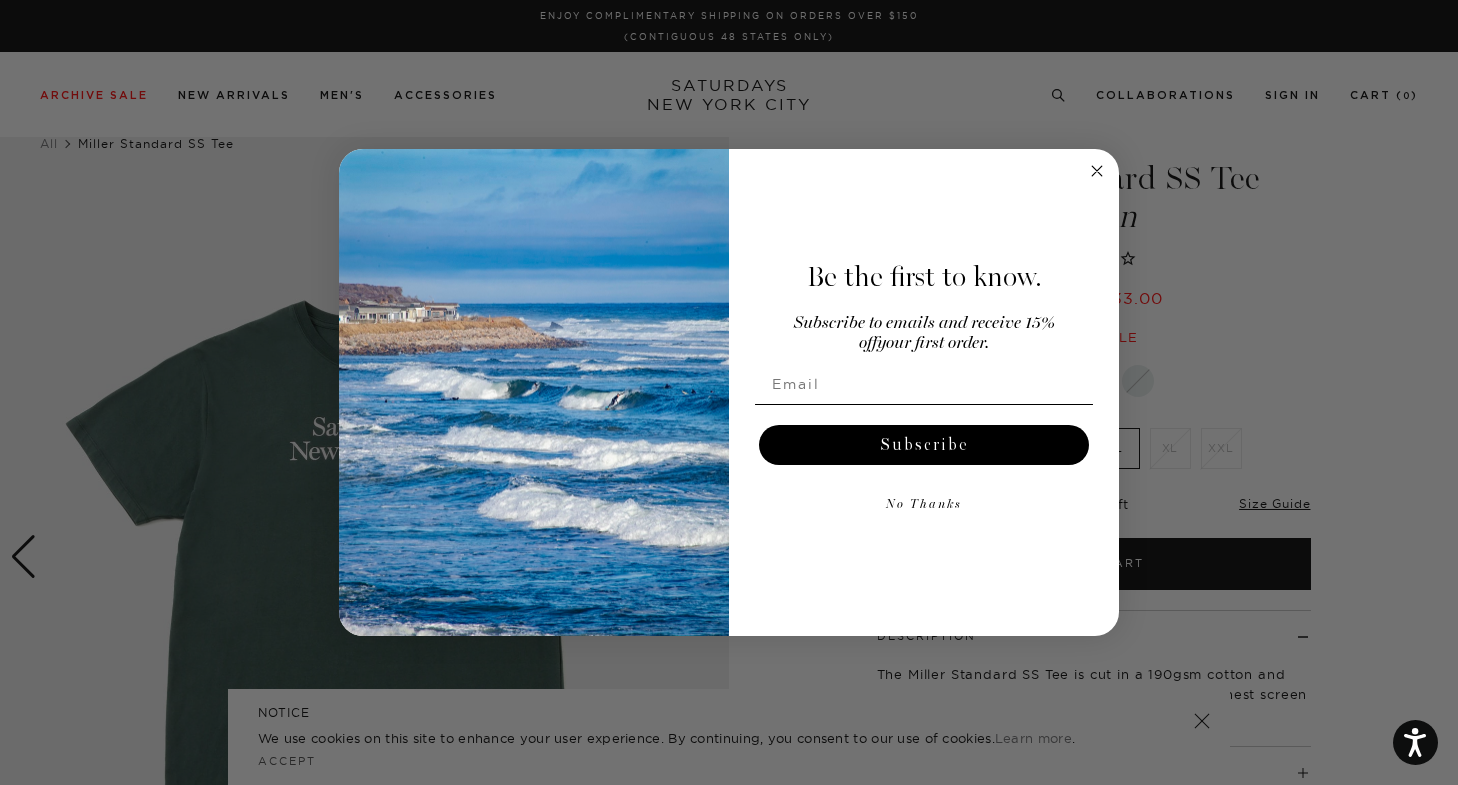 click 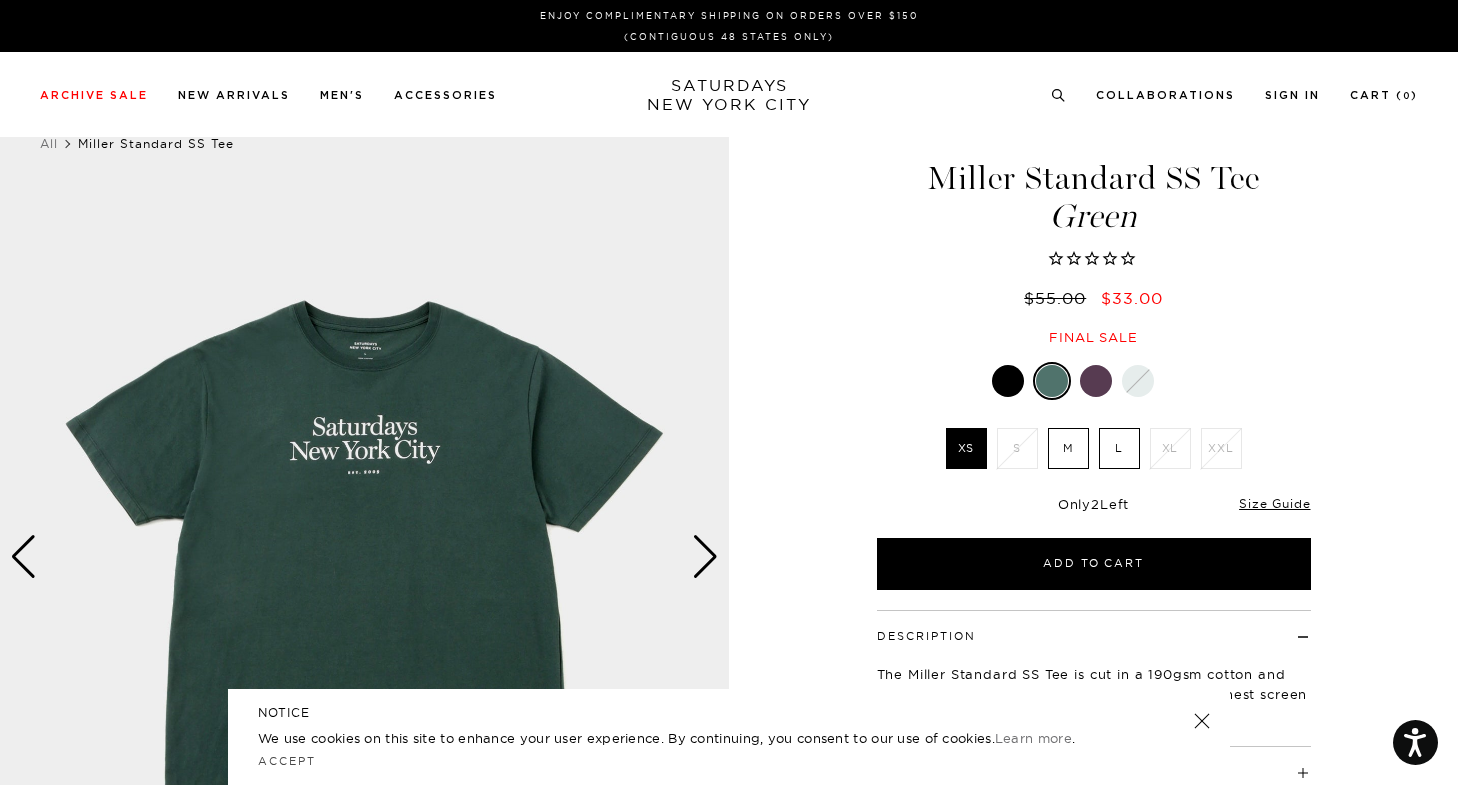 scroll, scrollTop: 0, scrollLeft: 0, axis: both 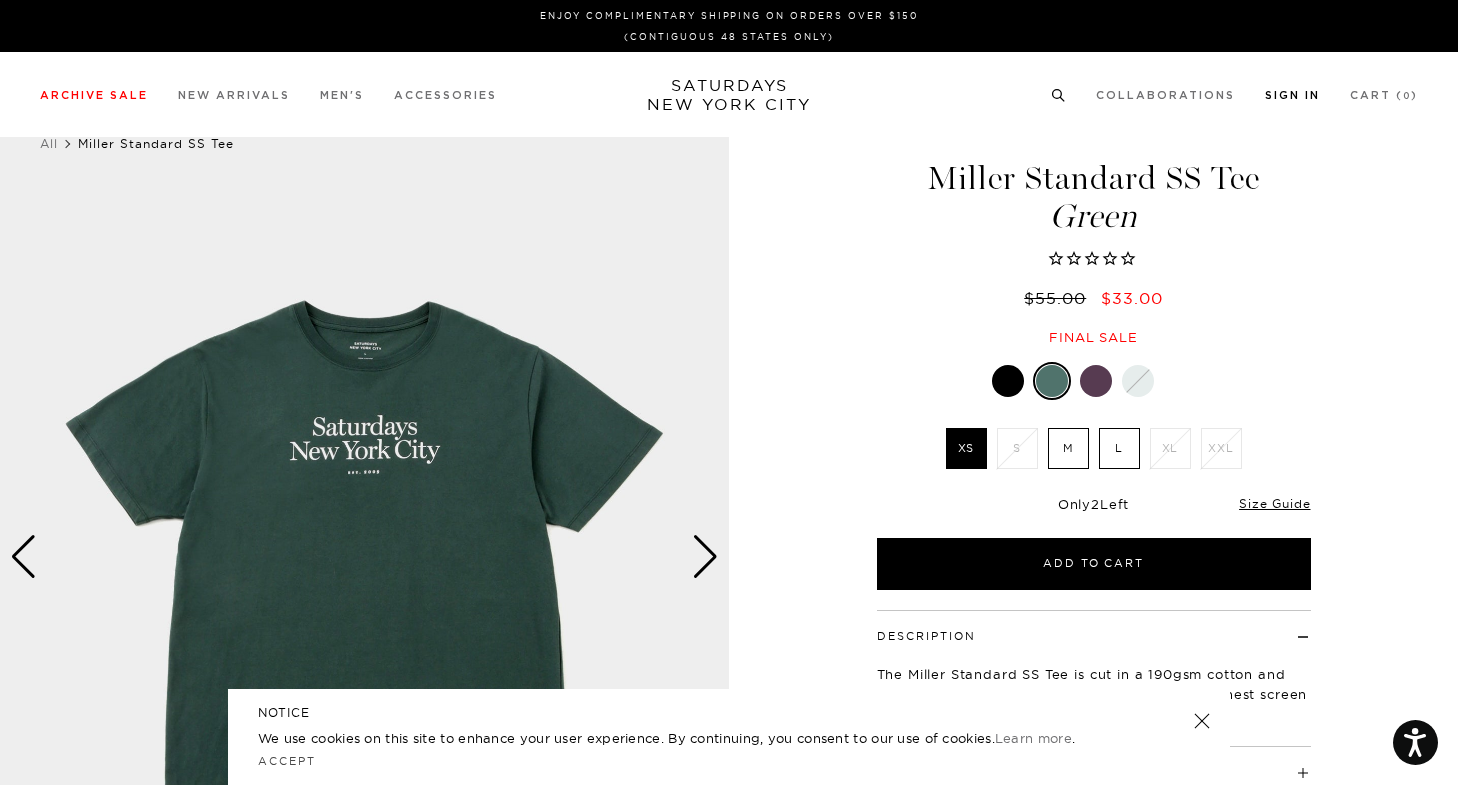 click on "Sign In" at bounding box center [1292, 95] 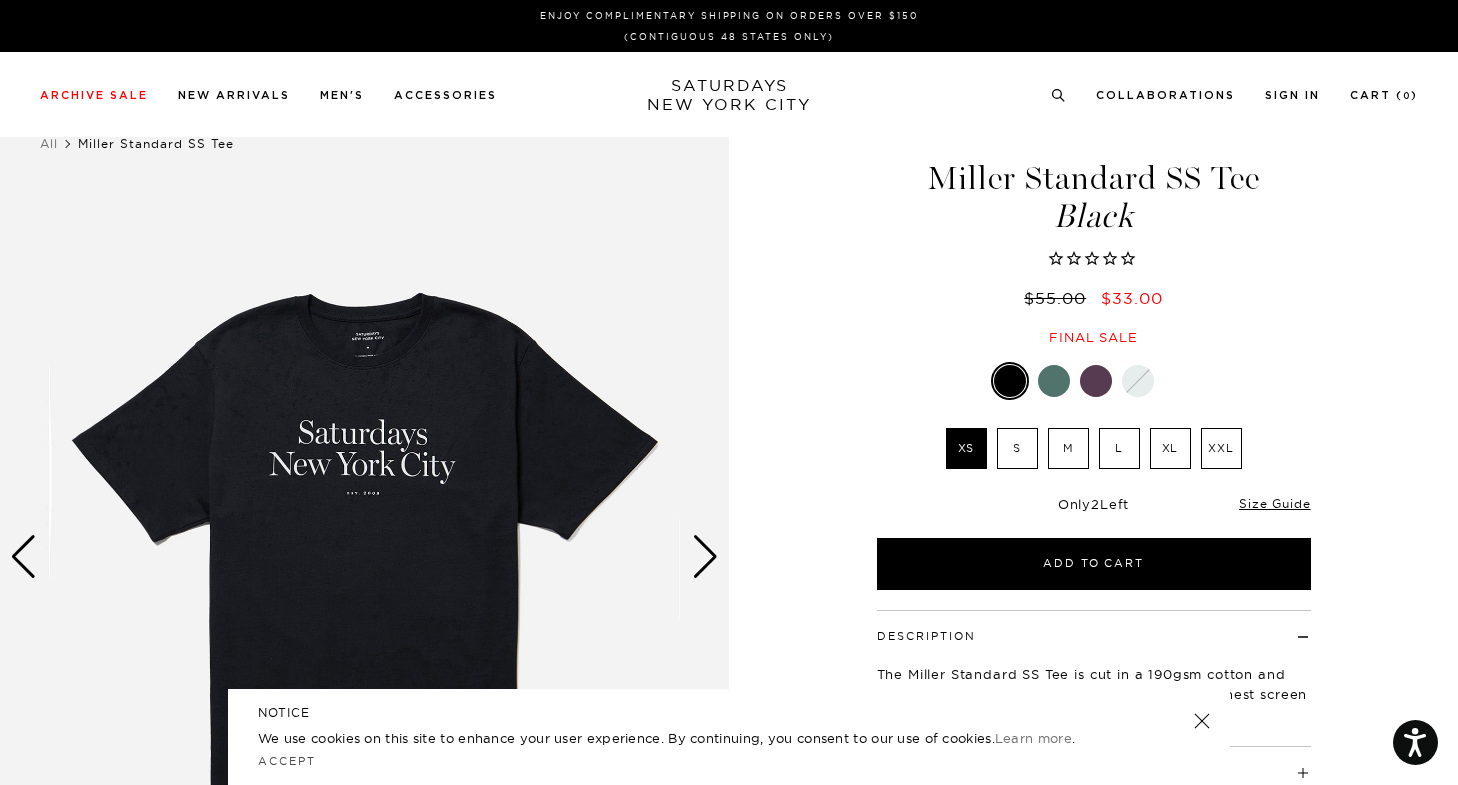 scroll, scrollTop: 0, scrollLeft: 0, axis: both 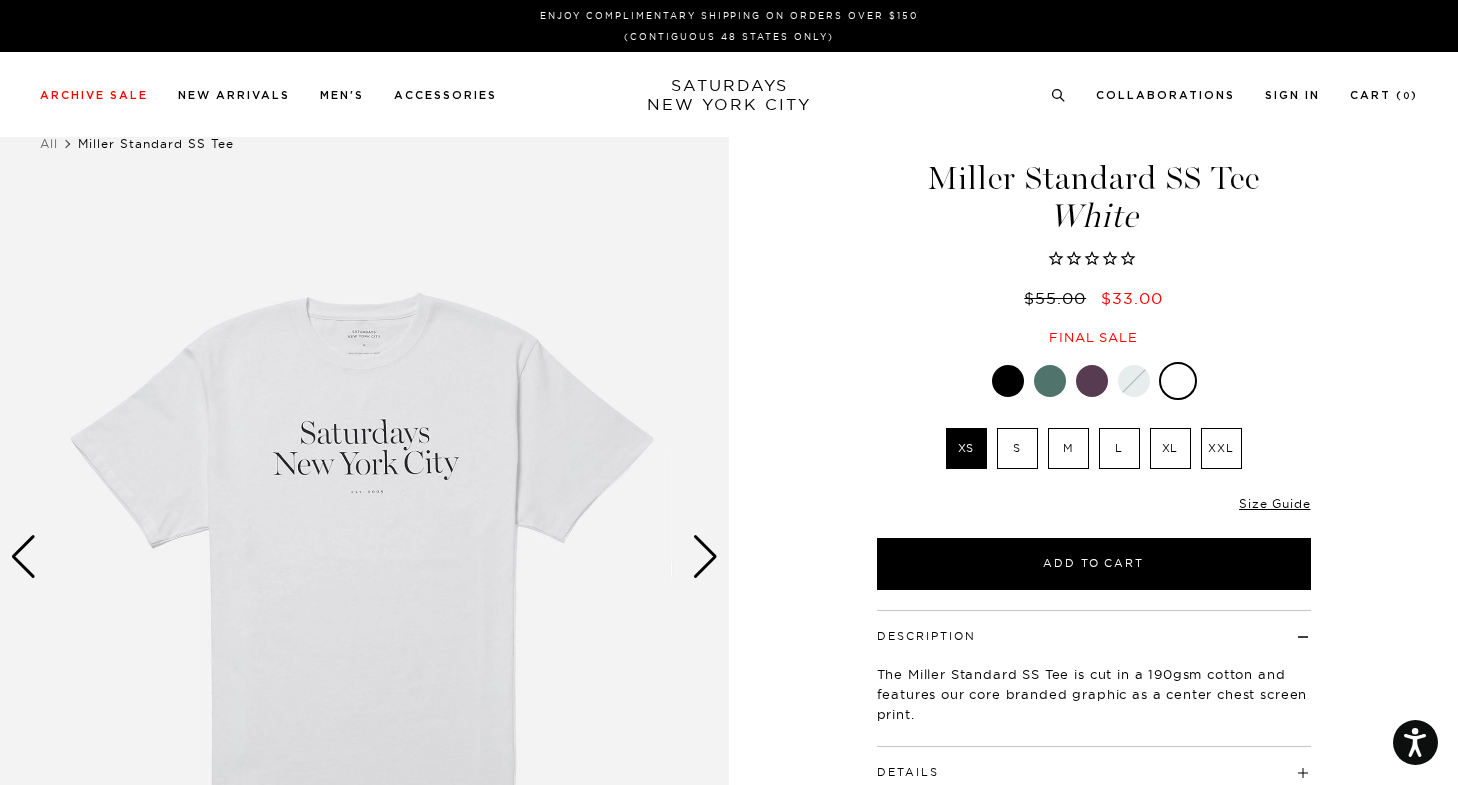 click on "L" at bounding box center (1119, 448) 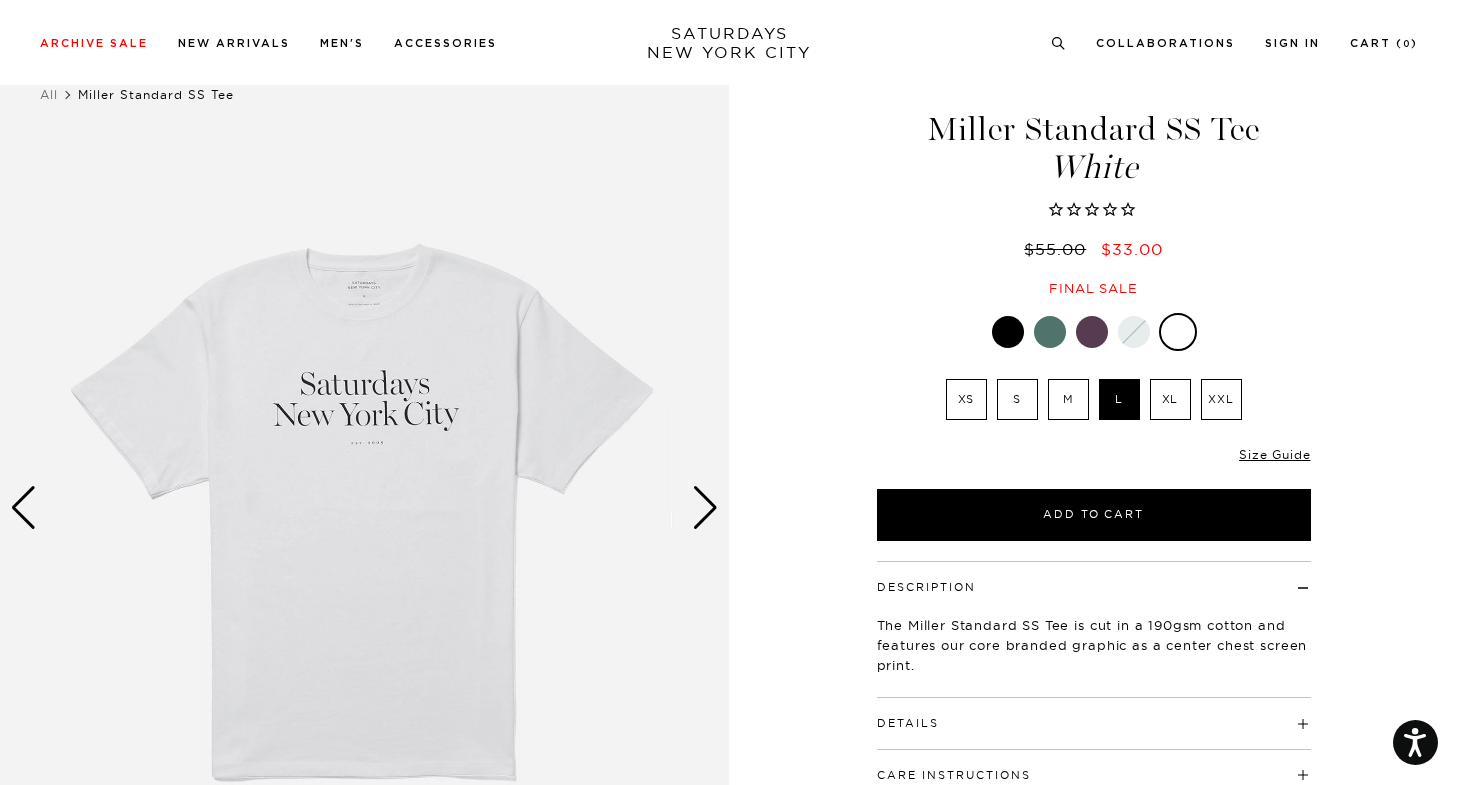 scroll, scrollTop: 67, scrollLeft: 0, axis: vertical 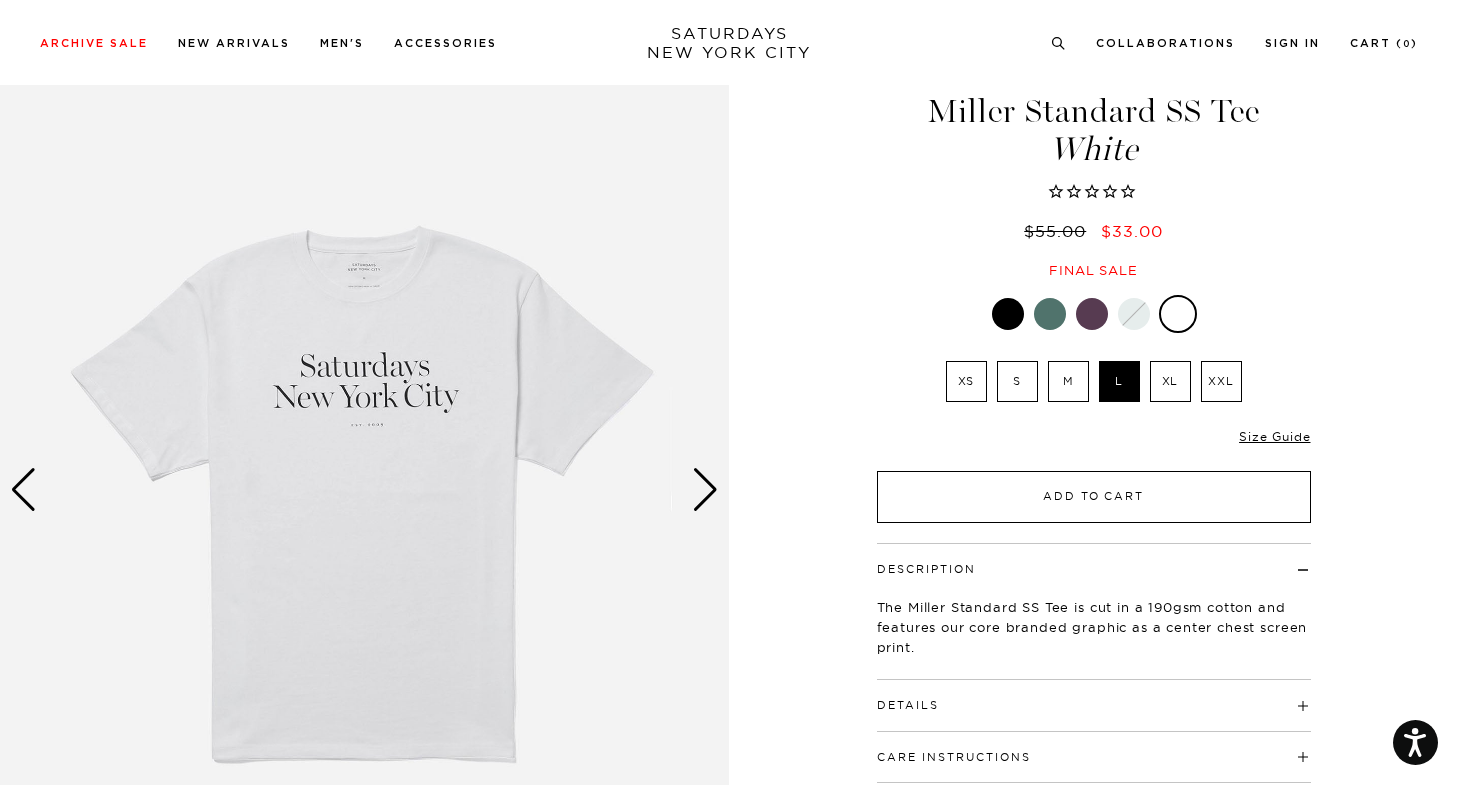 click on "Add to Cart" at bounding box center [1094, 497] 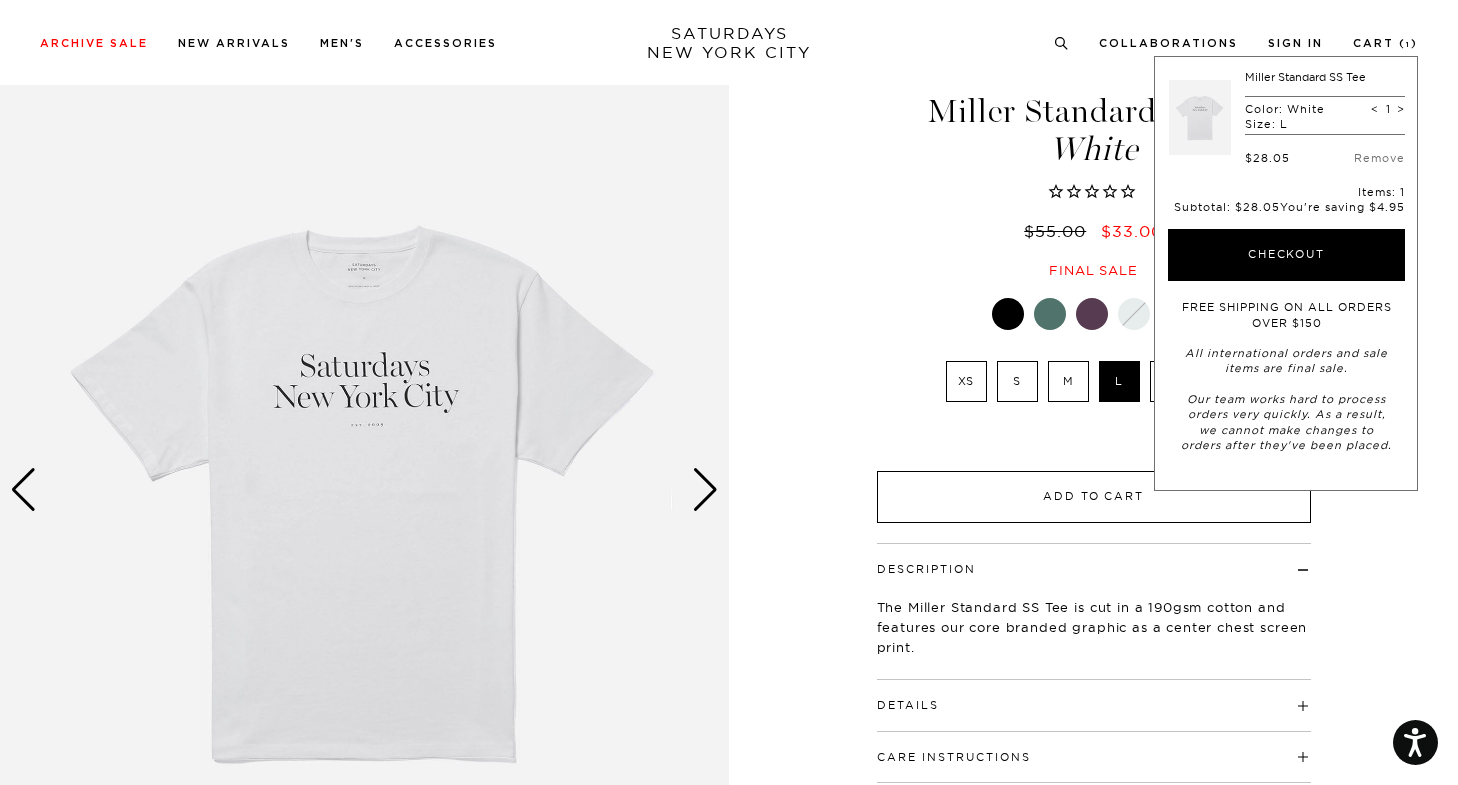 click on "Add to Cart" at bounding box center (1094, 497) 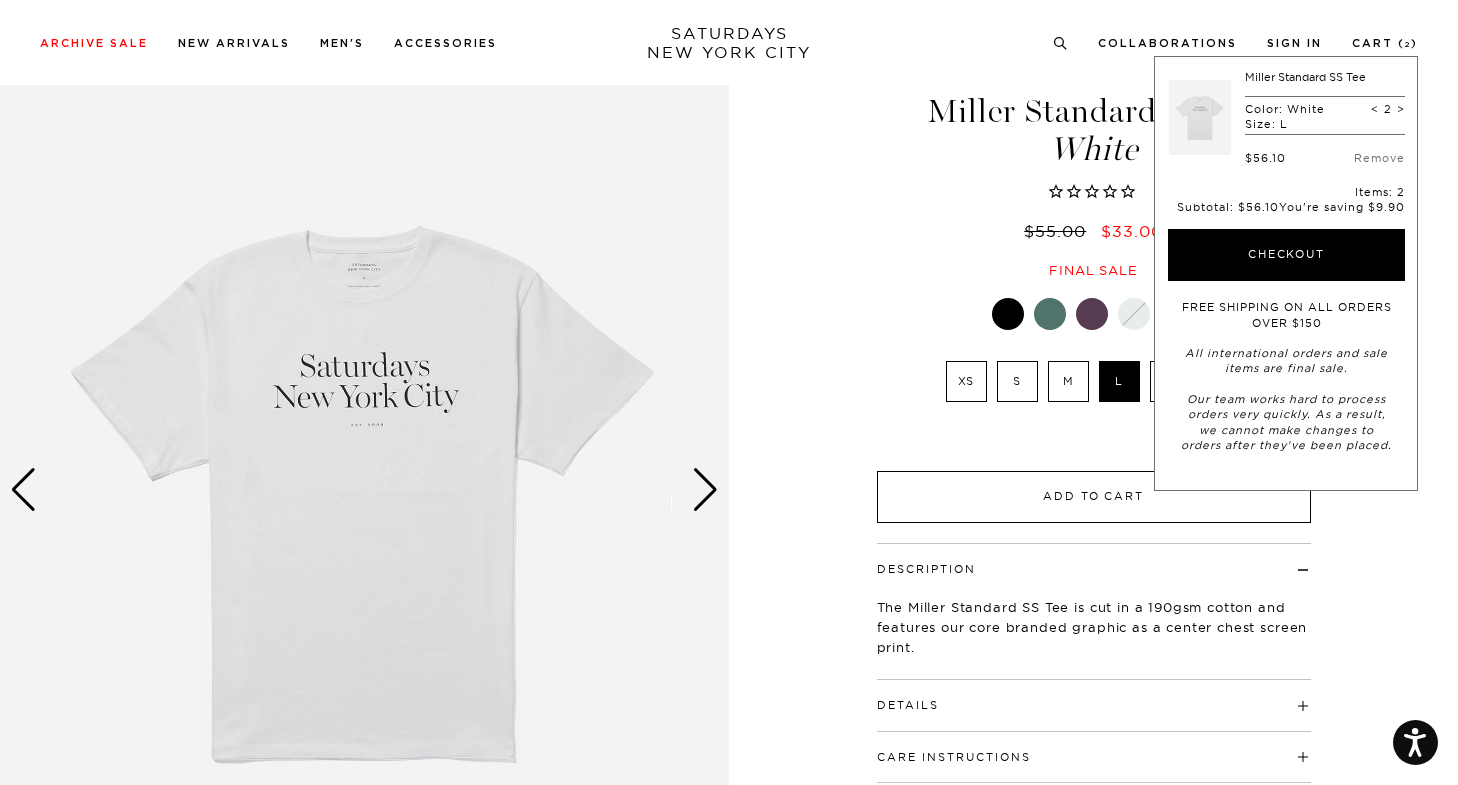 click on "Add to Cart" at bounding box center (1094, 497) 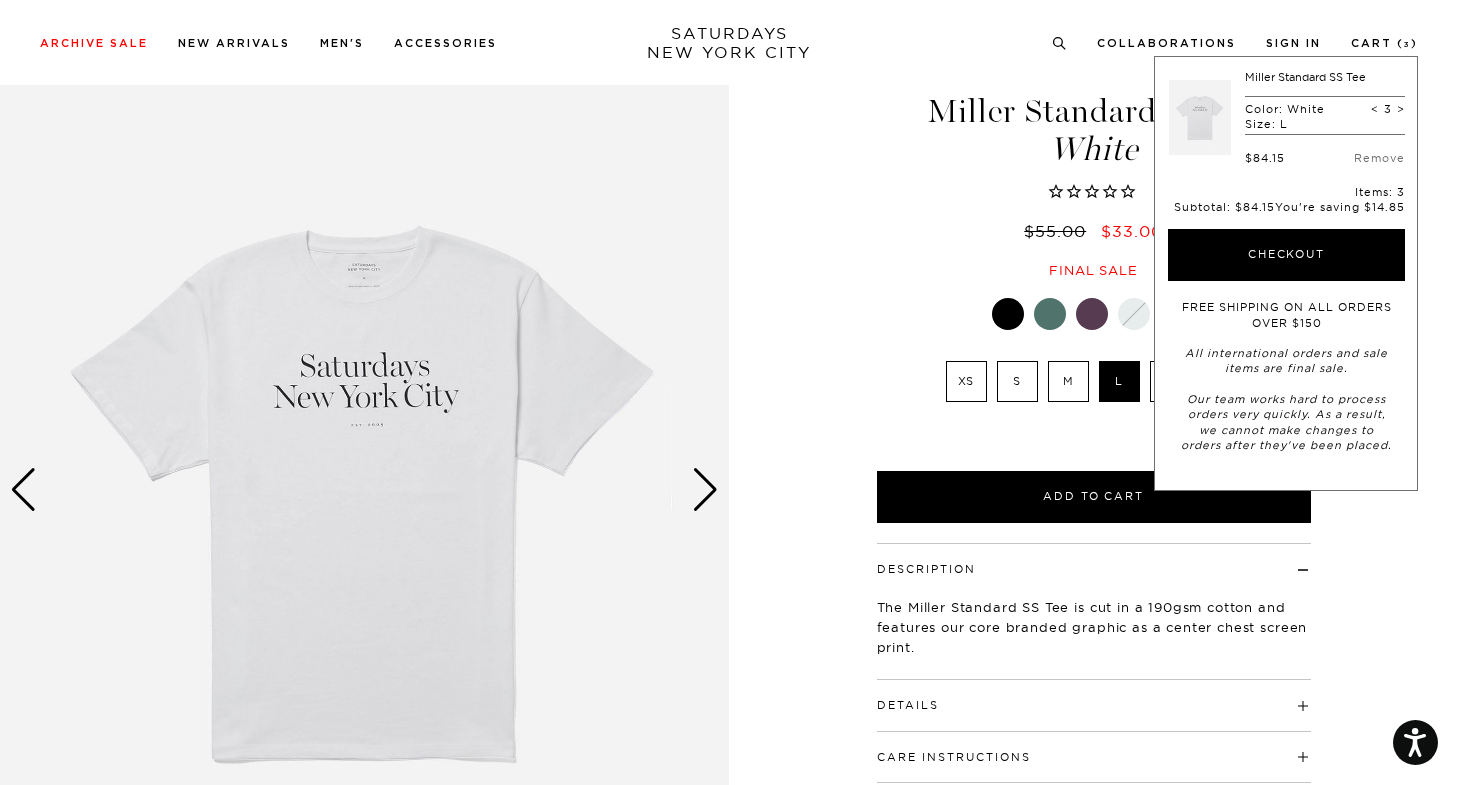 click at bounding box center [1008, 314] 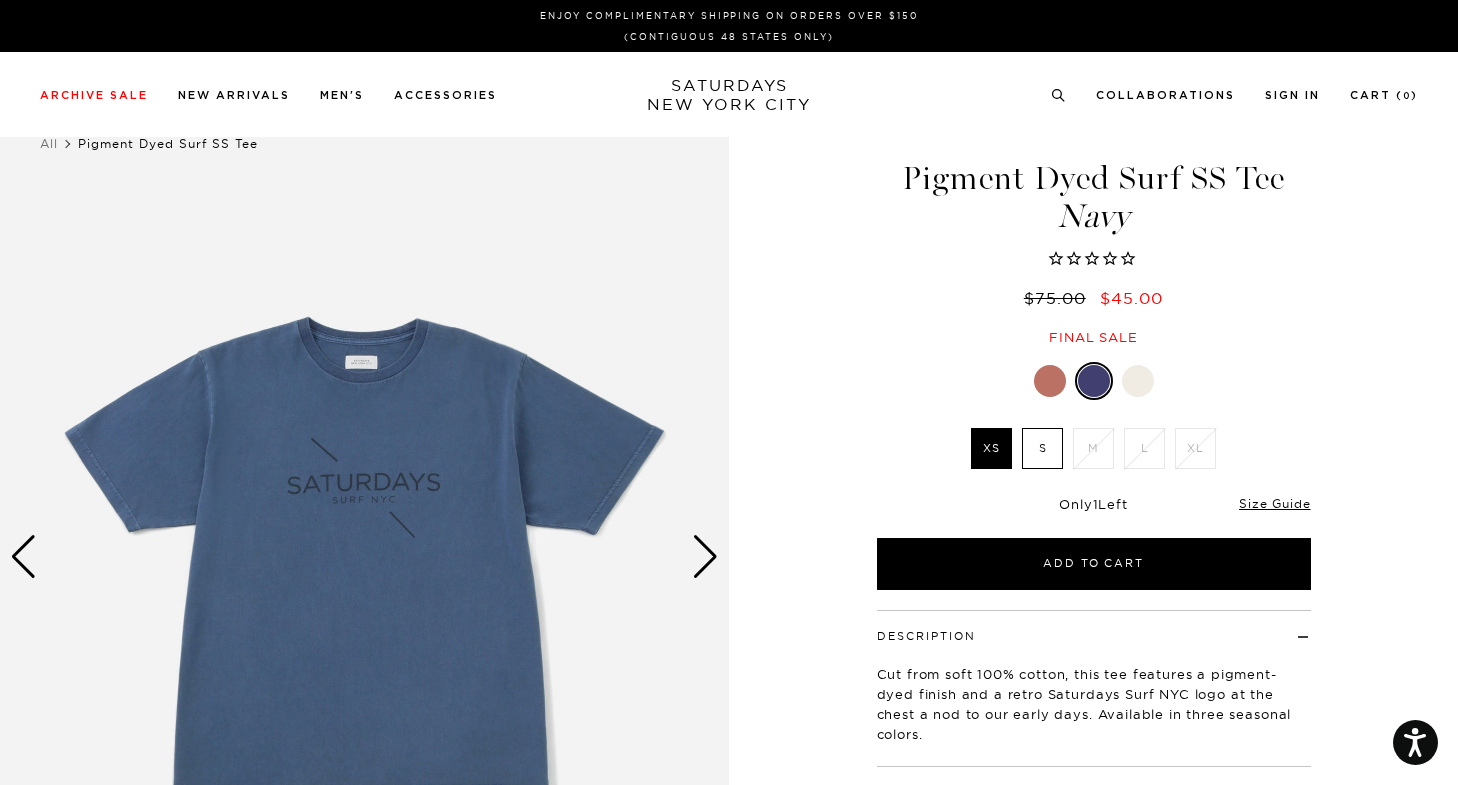 scroll, scrollTop: 0, scrollLeft: 0, axis: both 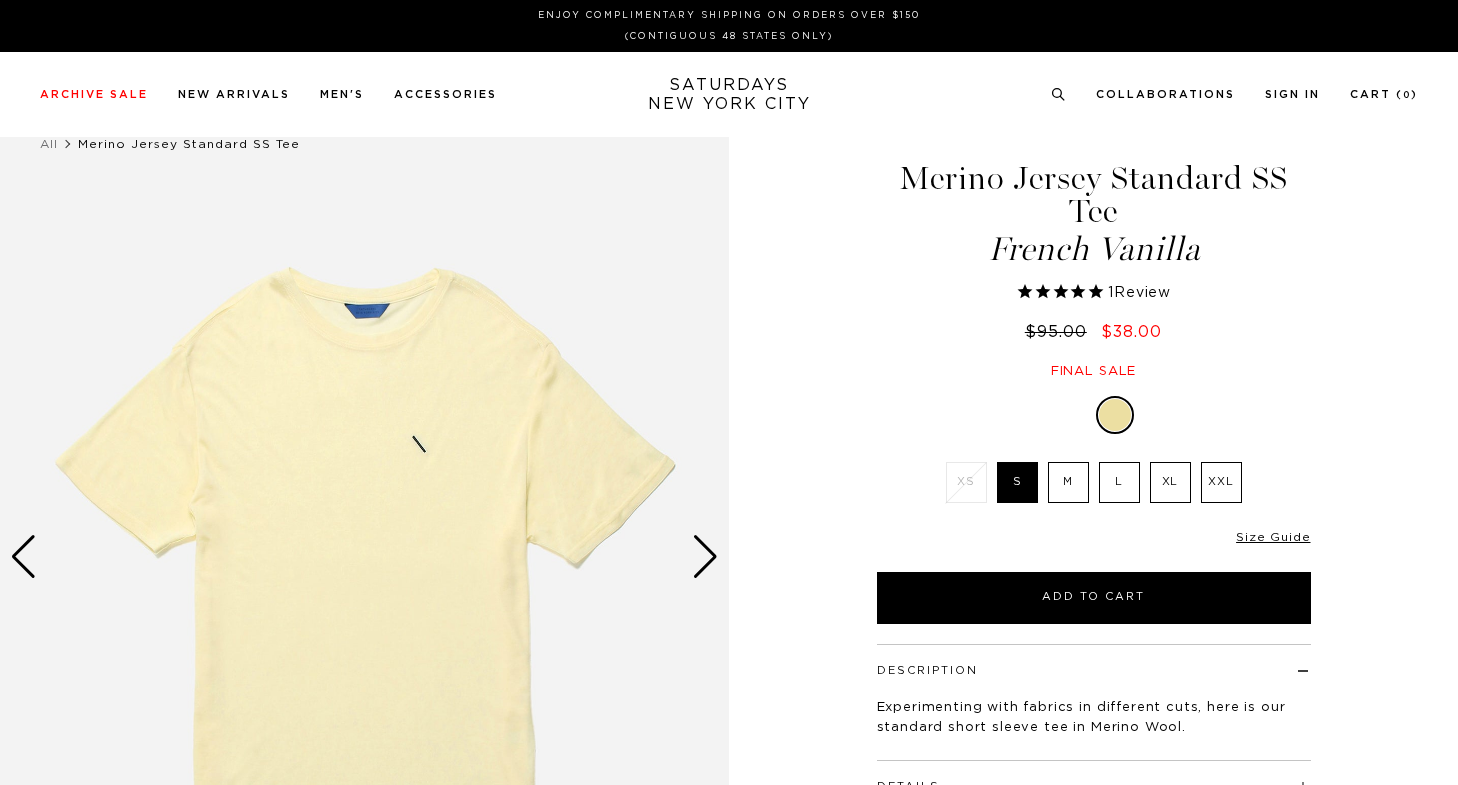 select on "recent" 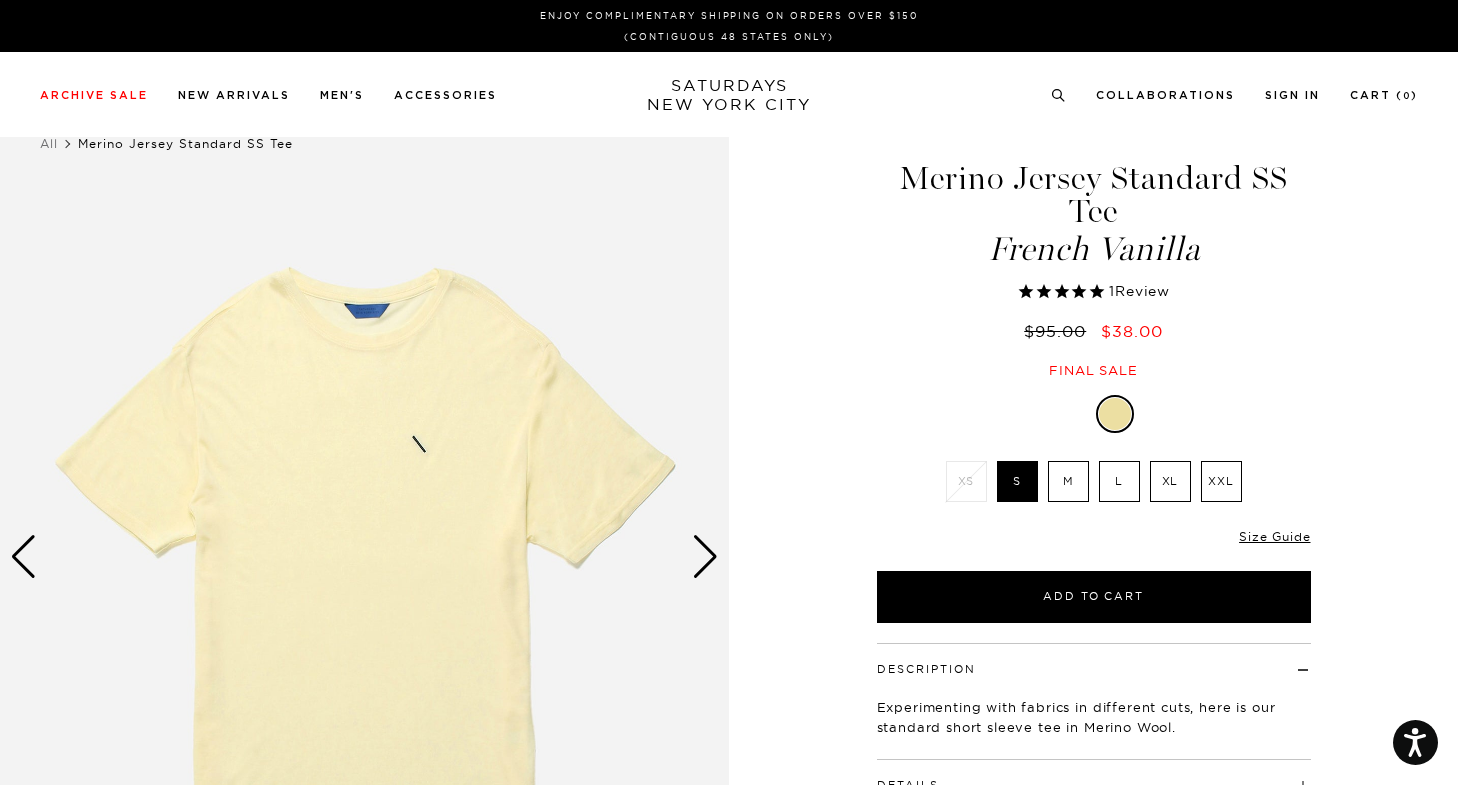 scroll, scrollTop: 0, scrollLeft: 0, axis: both 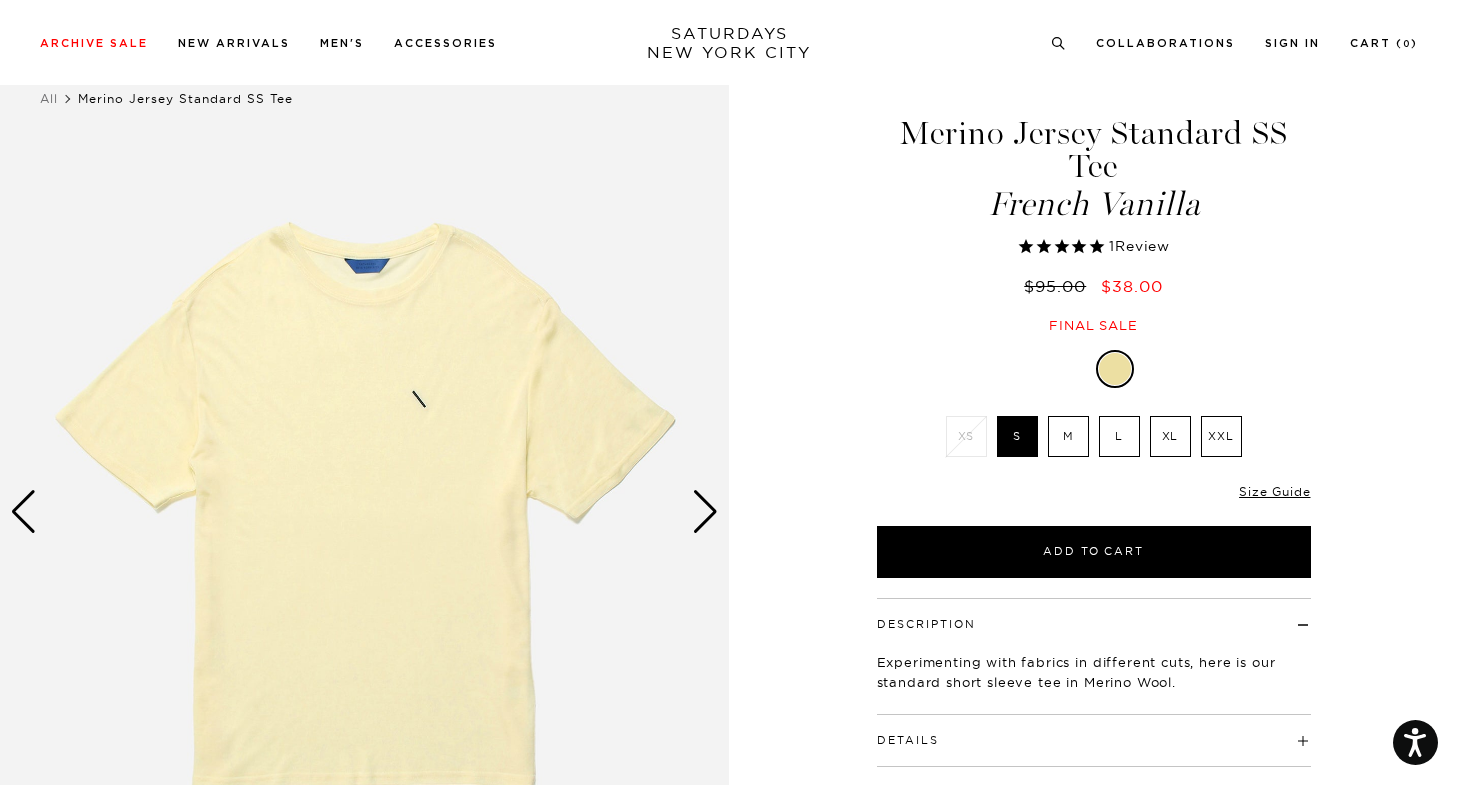 click at bounding box center (705, 512) 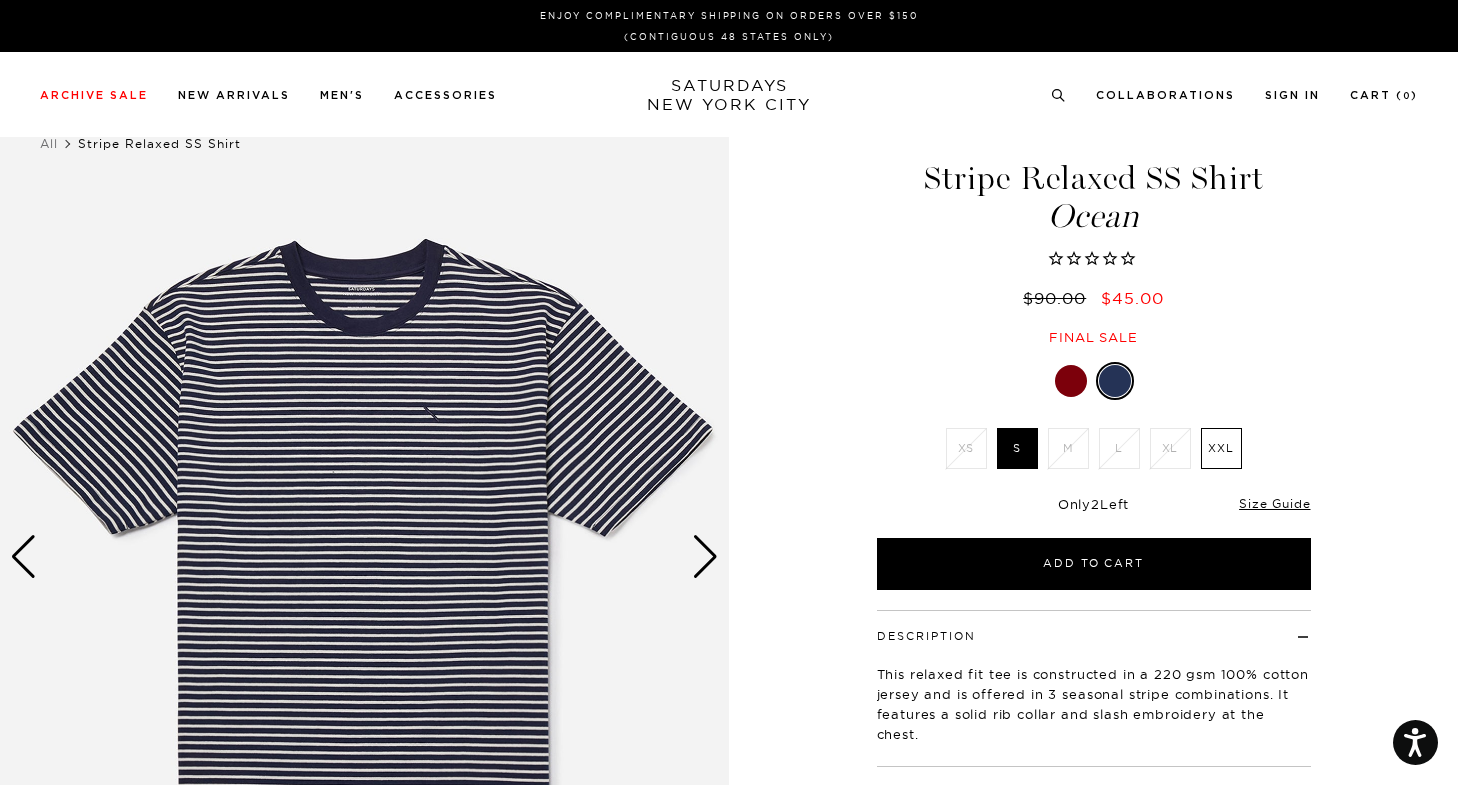 scroll, scrollTop: 0, scrollLeft: 0, axis: both 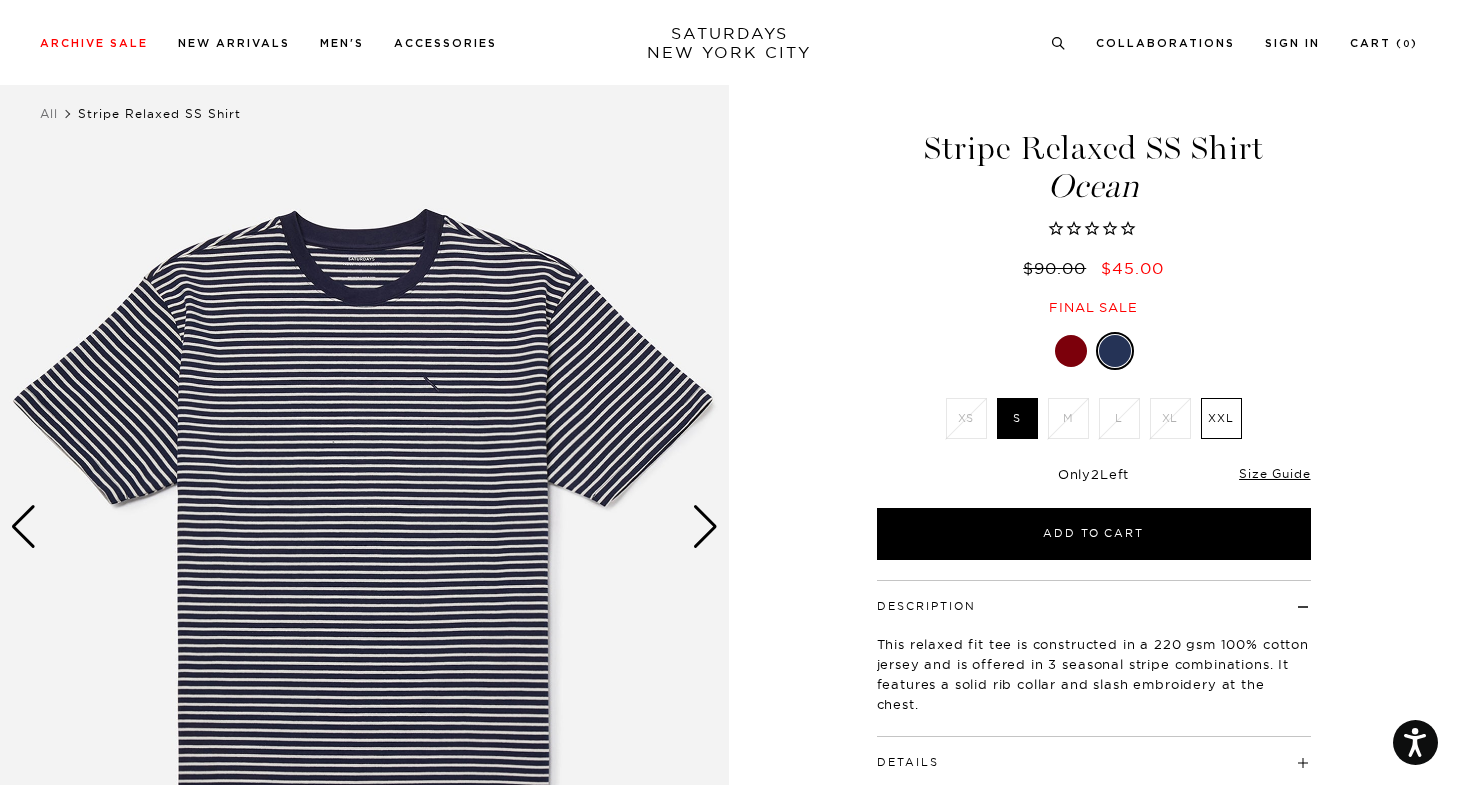 click at bounding box center [705, 527] 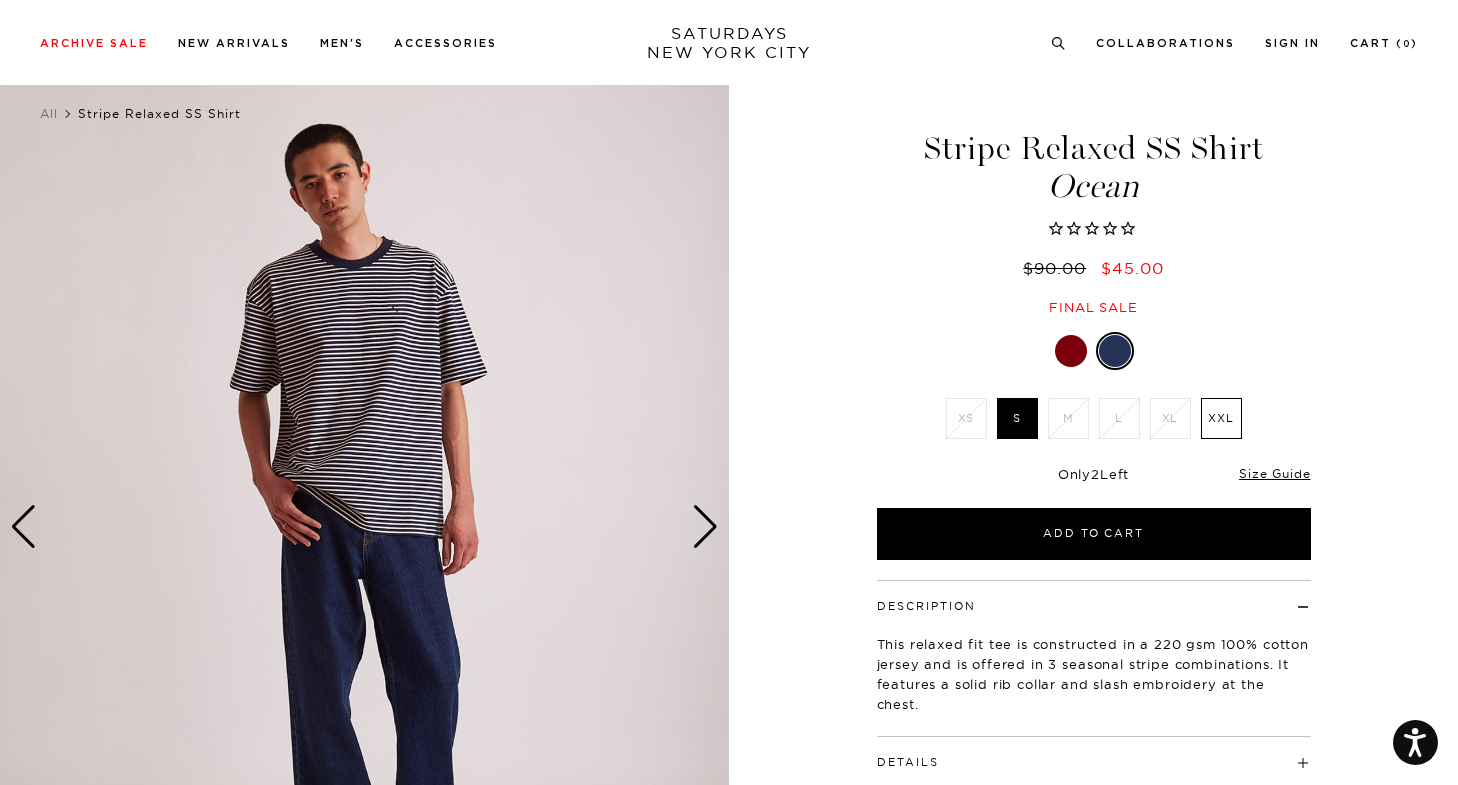 click at bounding box center (705, 527) 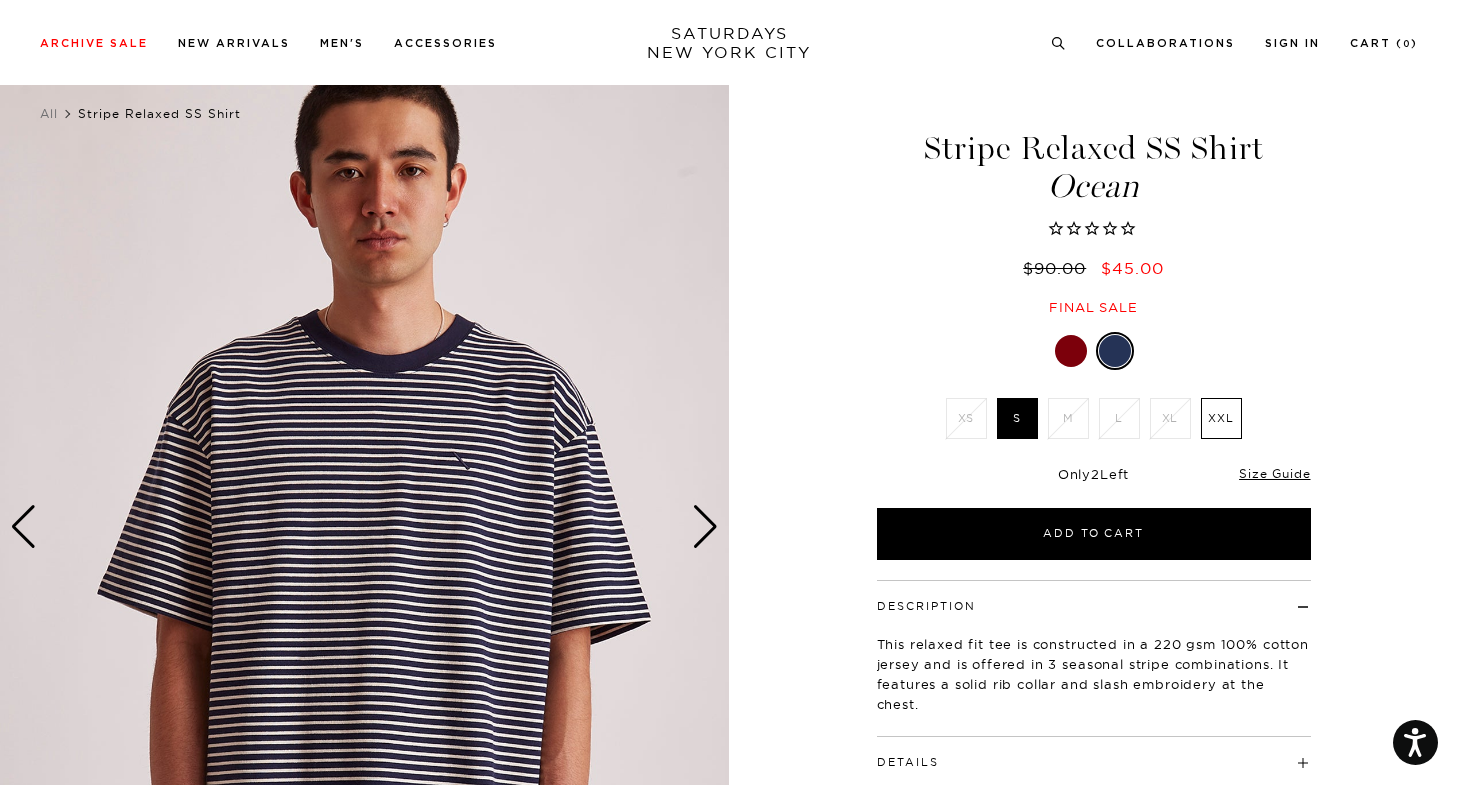 click at bounding box center [705, 527] 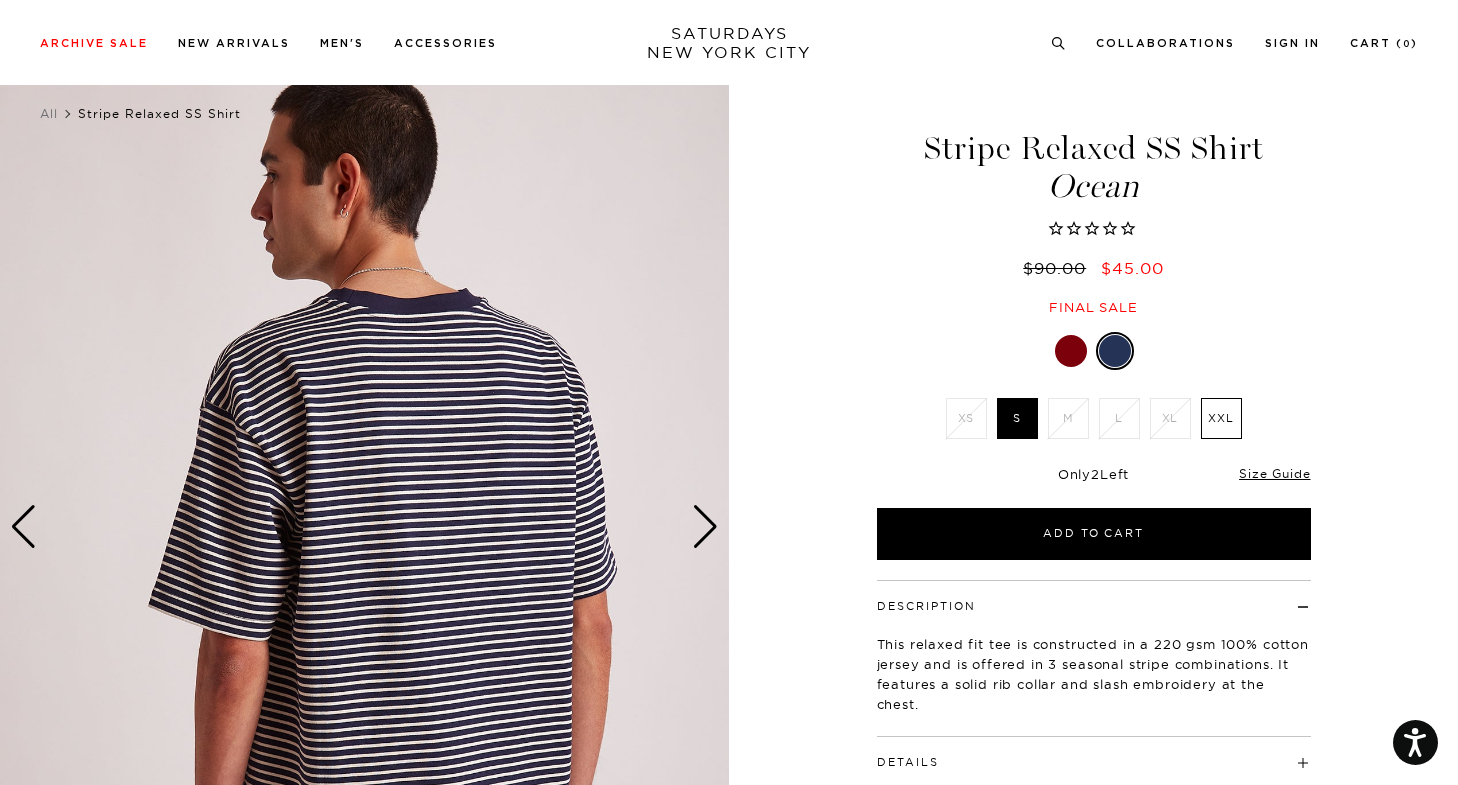 click at bounding box center [705, 527] 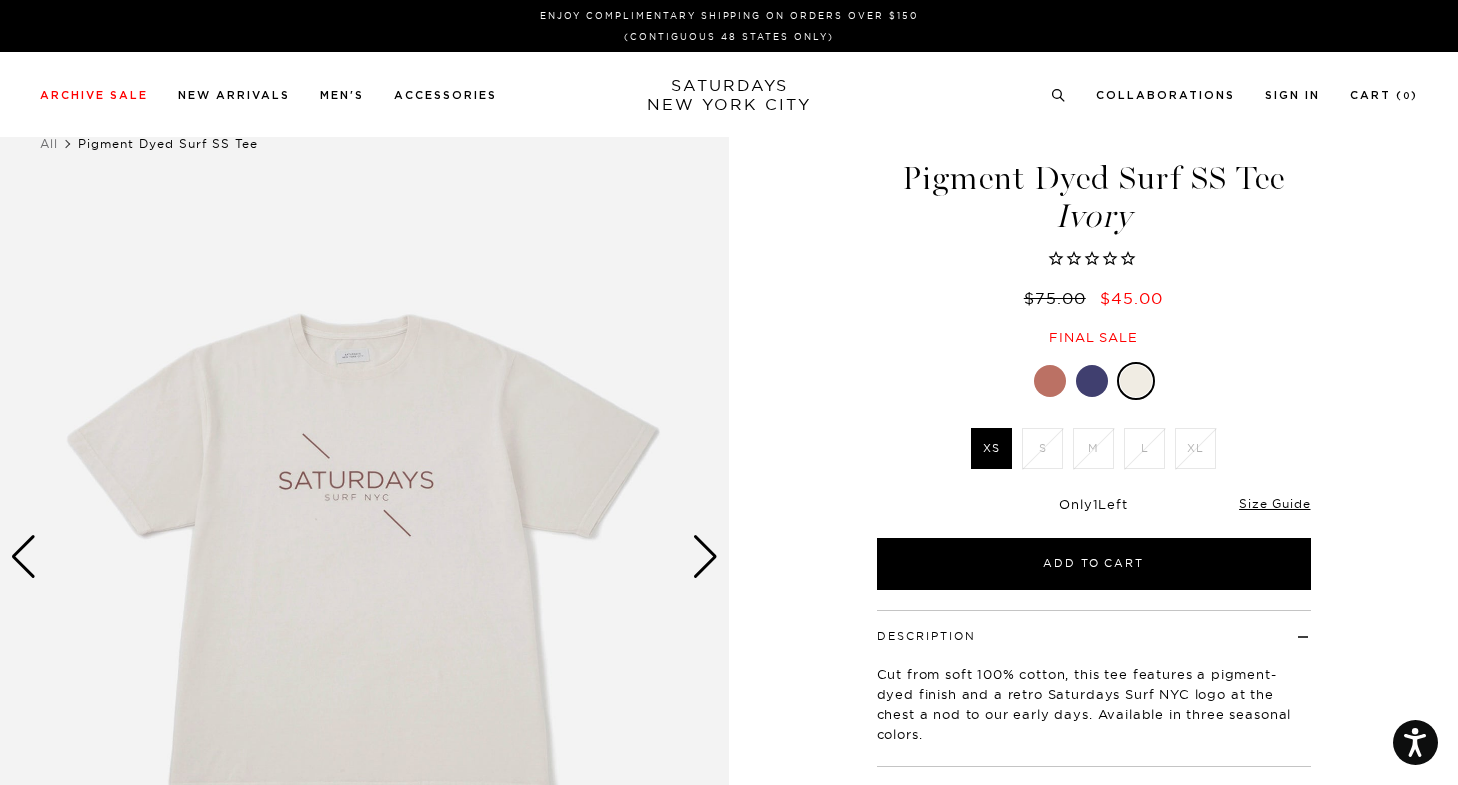 scroll, scrollTop: 0, scrollLeft: 0, axis: both 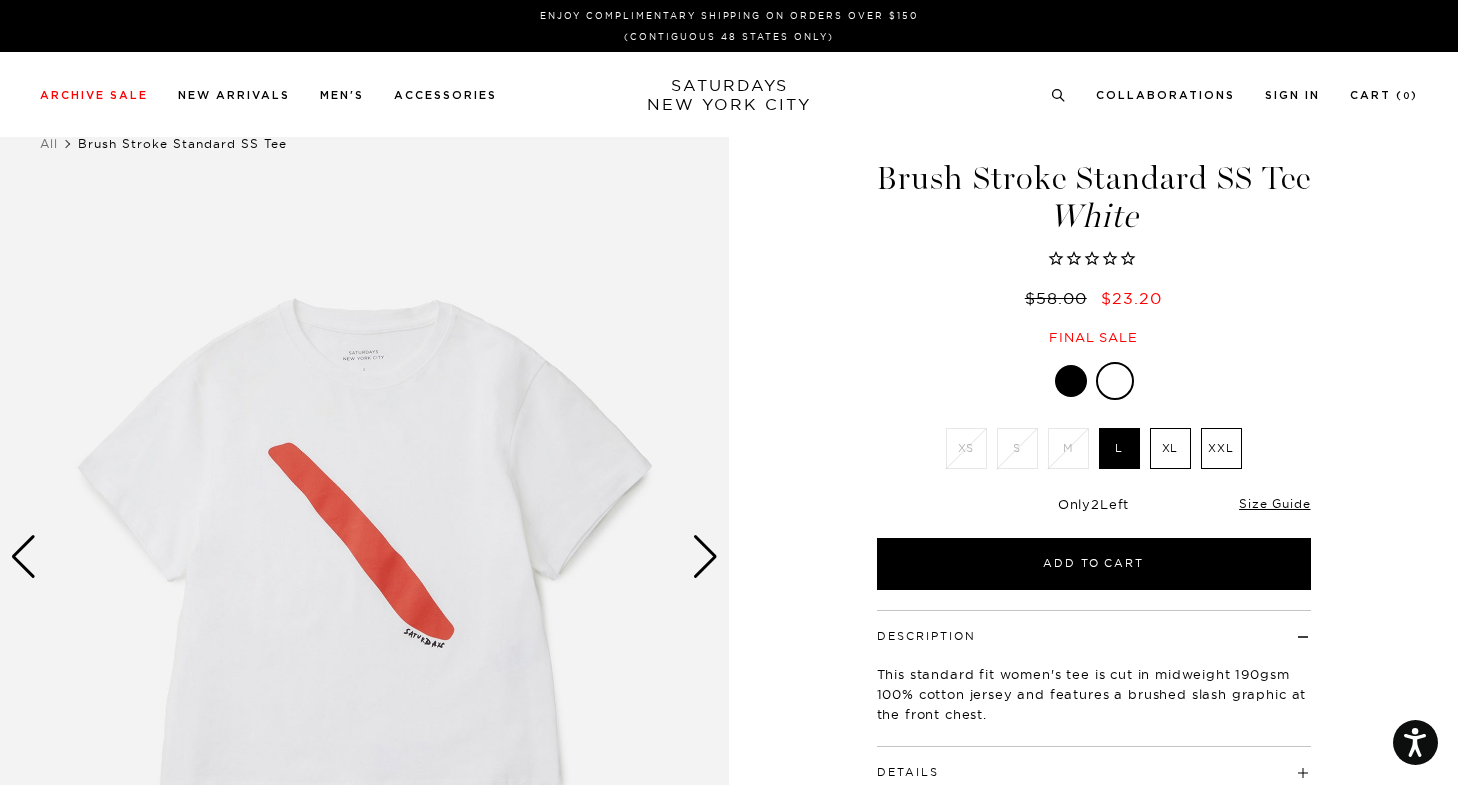 click at bounding box center [1071, 381] 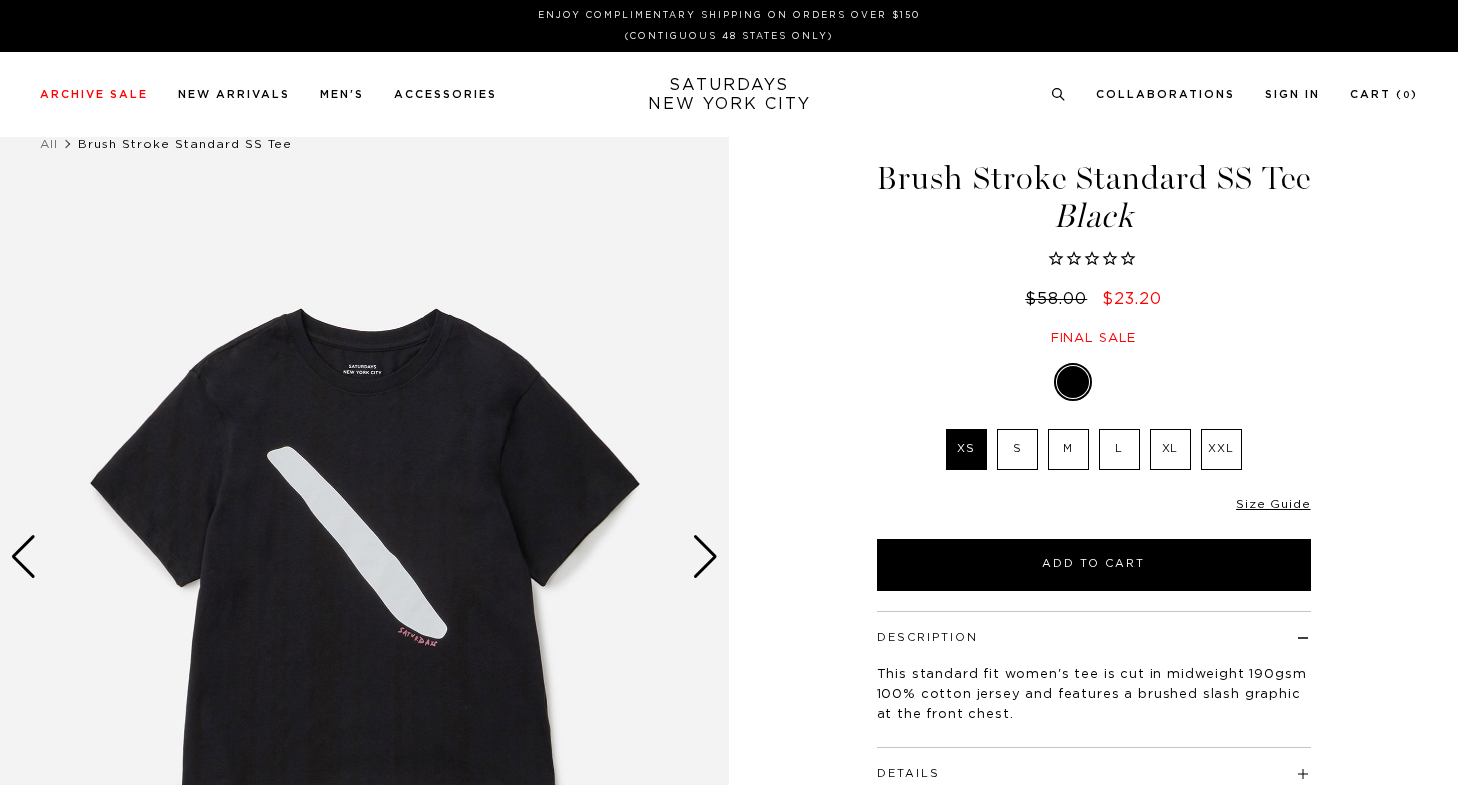 scroll, scrollTop: 0, scrollLeft: 0, axis: both 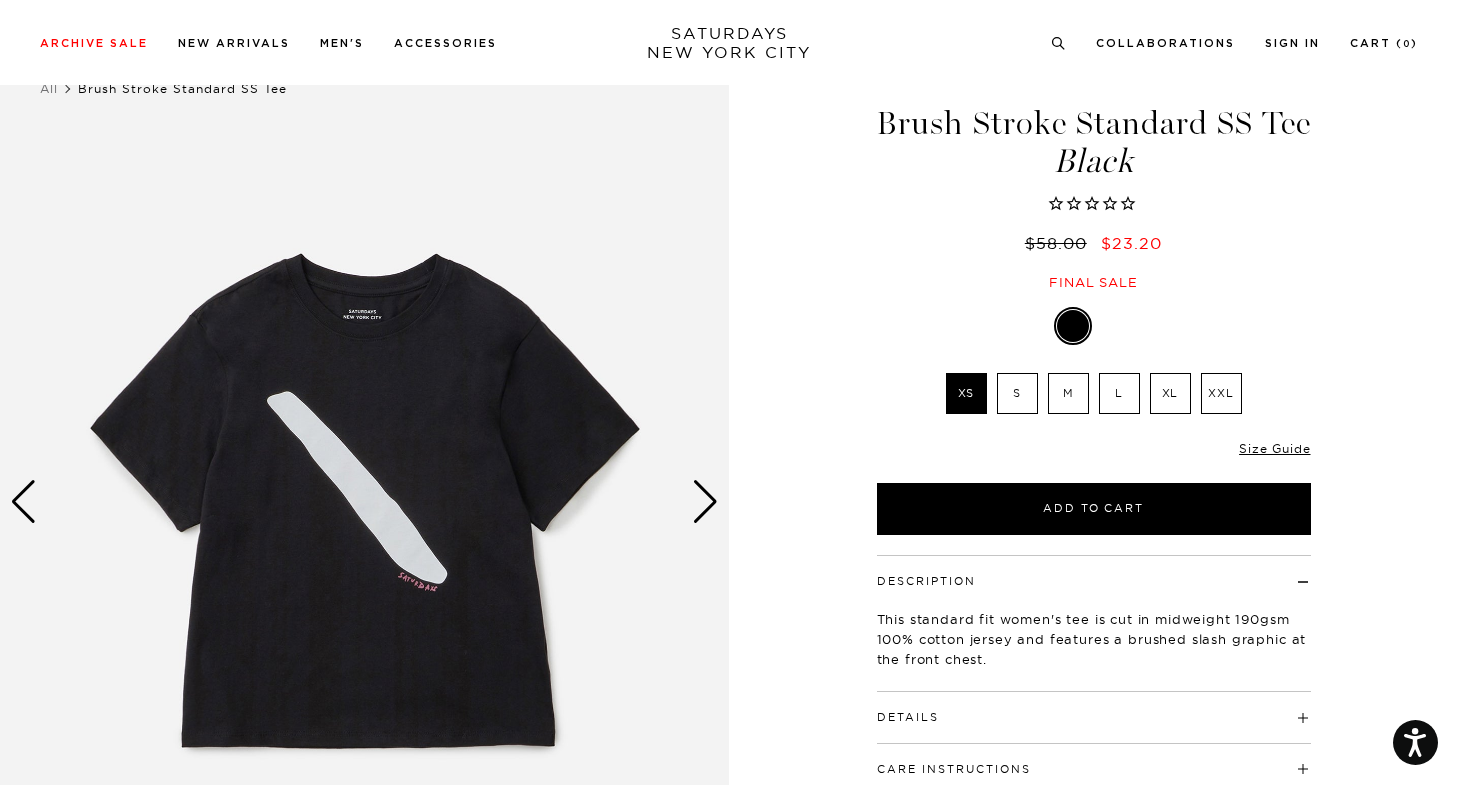 click on "S" at bounding box center [1017, 393] 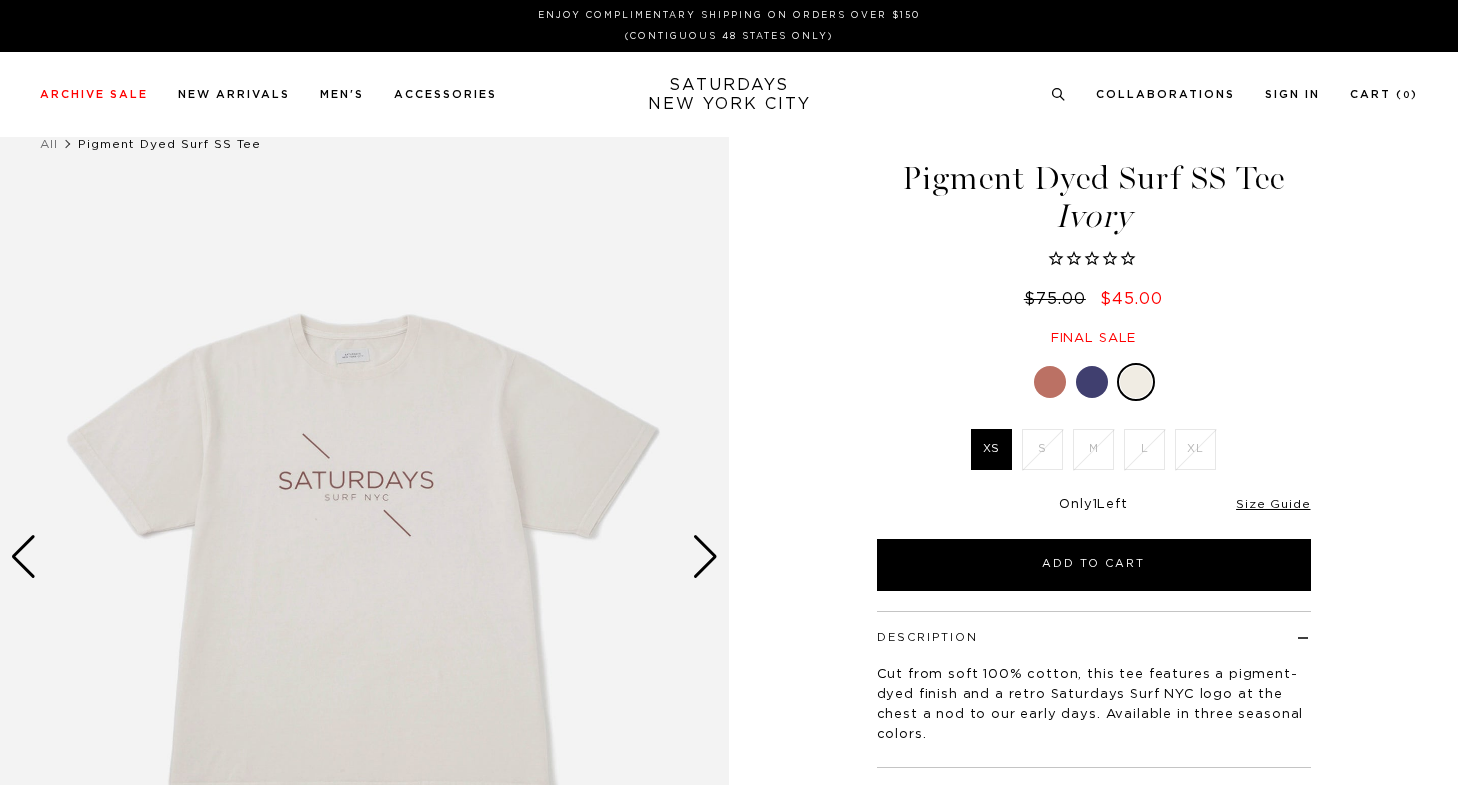 scroll, scrollTop: 0, scrollLeft: 0, axis: both 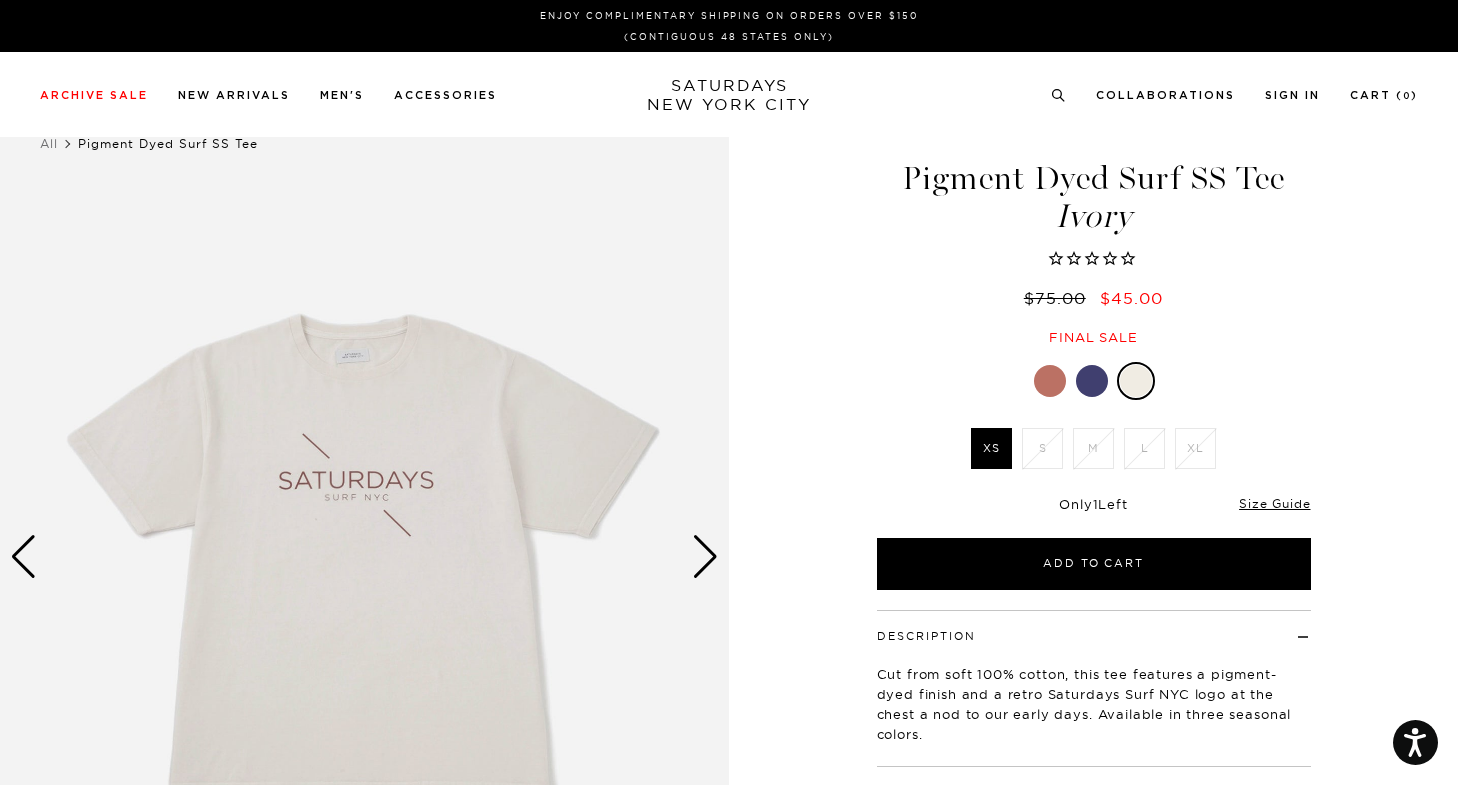 click at bounding box center [1092, 381] 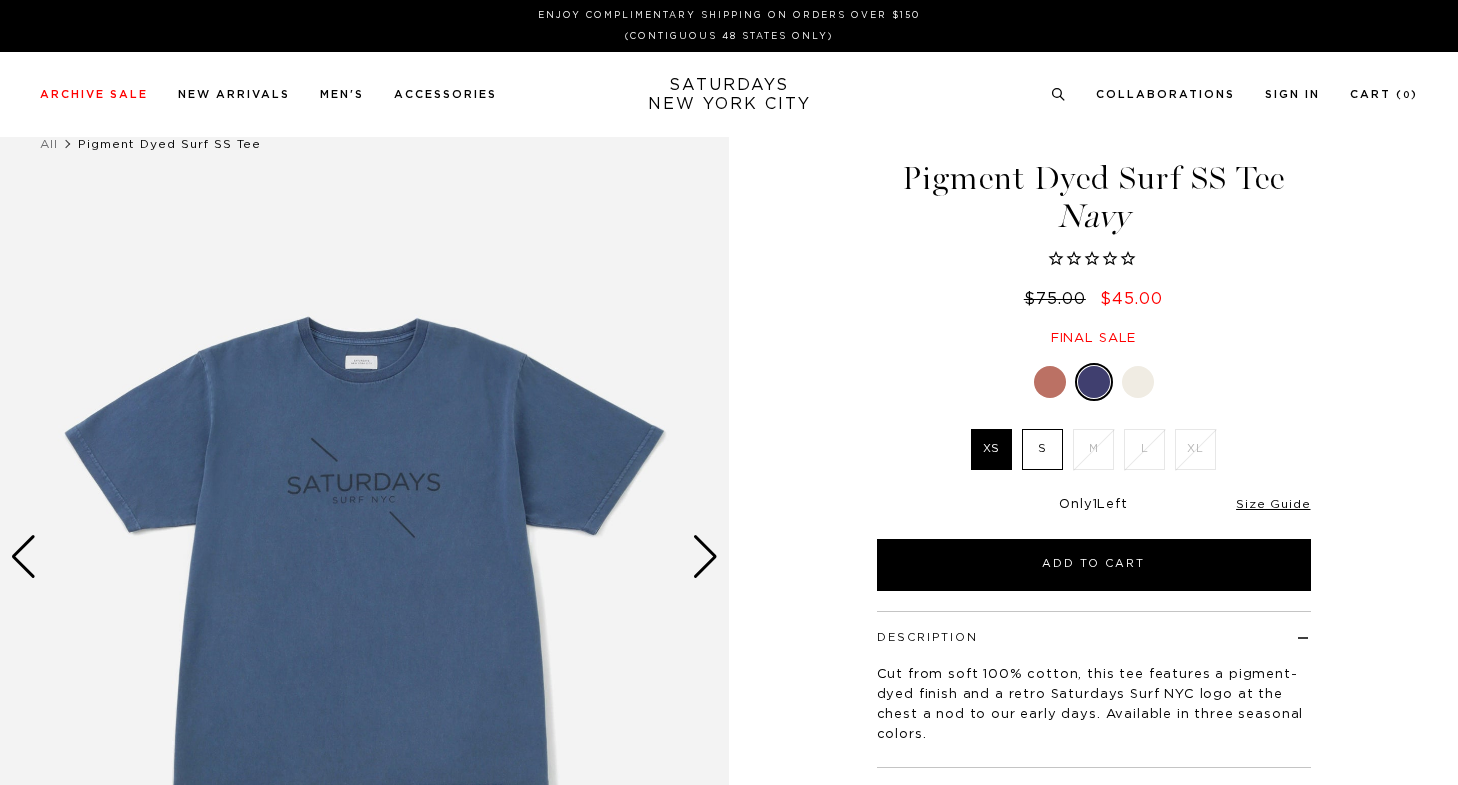 scroll, scrollTop: 0, scrollLeft: 0, axis: both 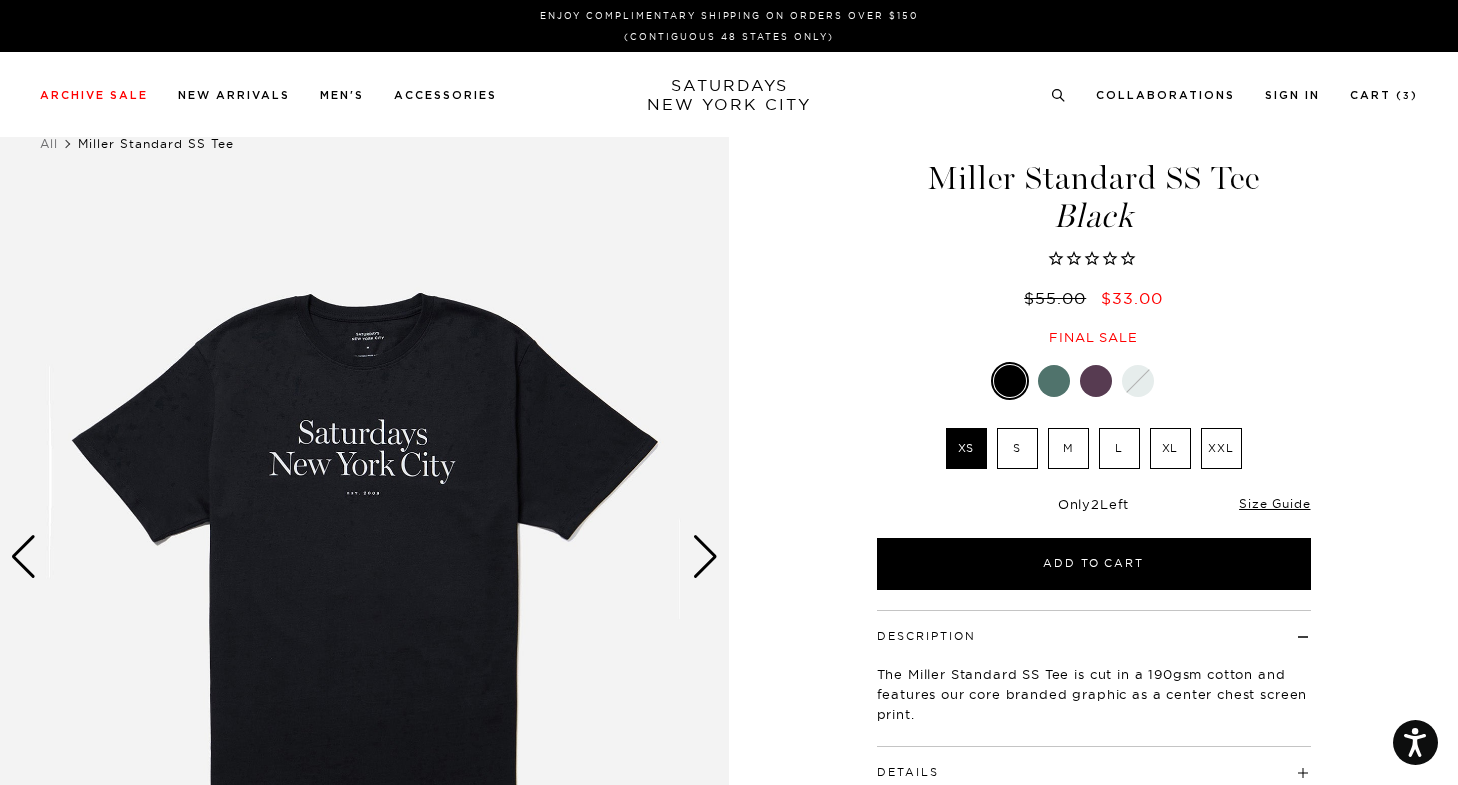 click on "L" at bounding box center [1119, 448] 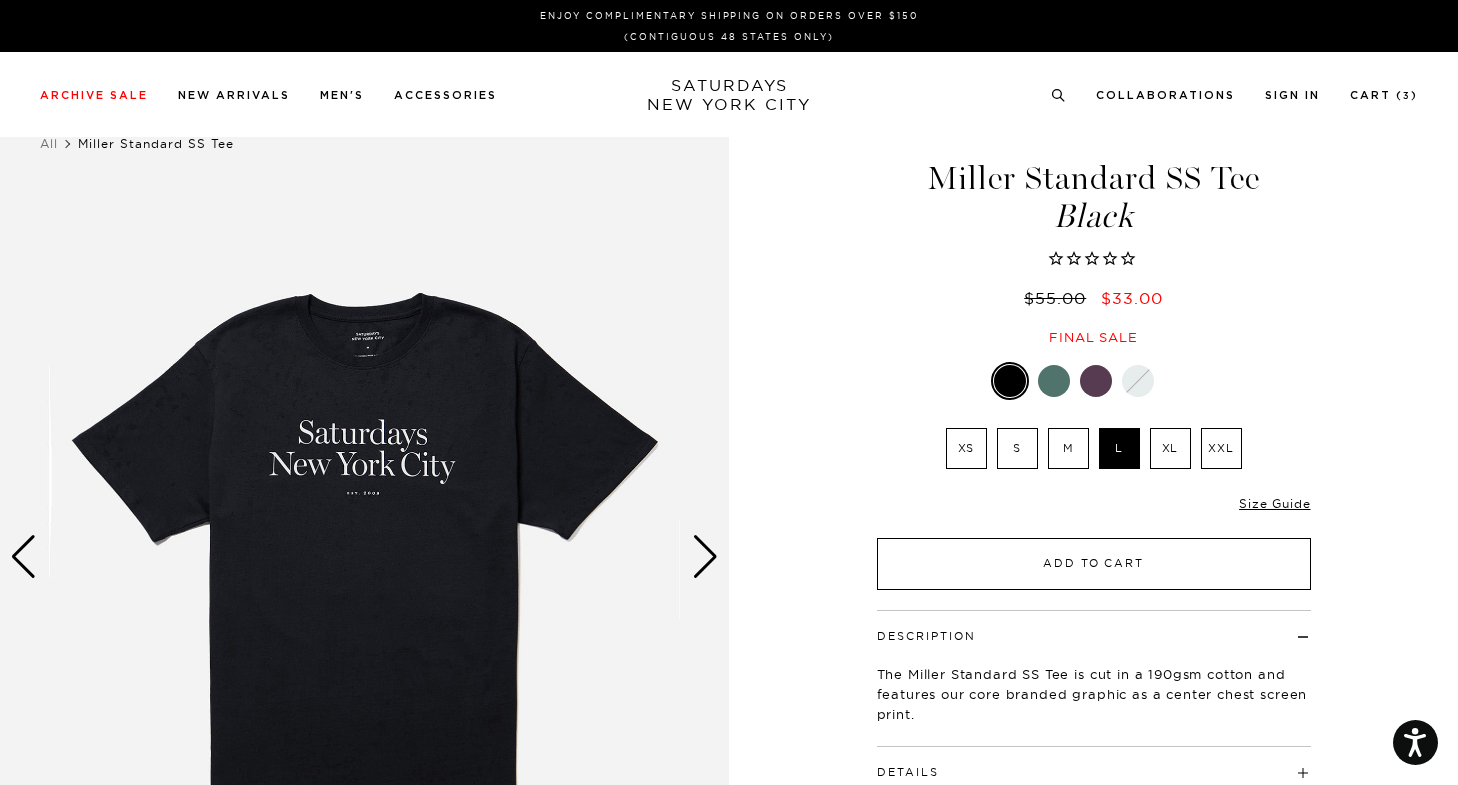click on "Add to Cart" at bounding box center [1094, 564] 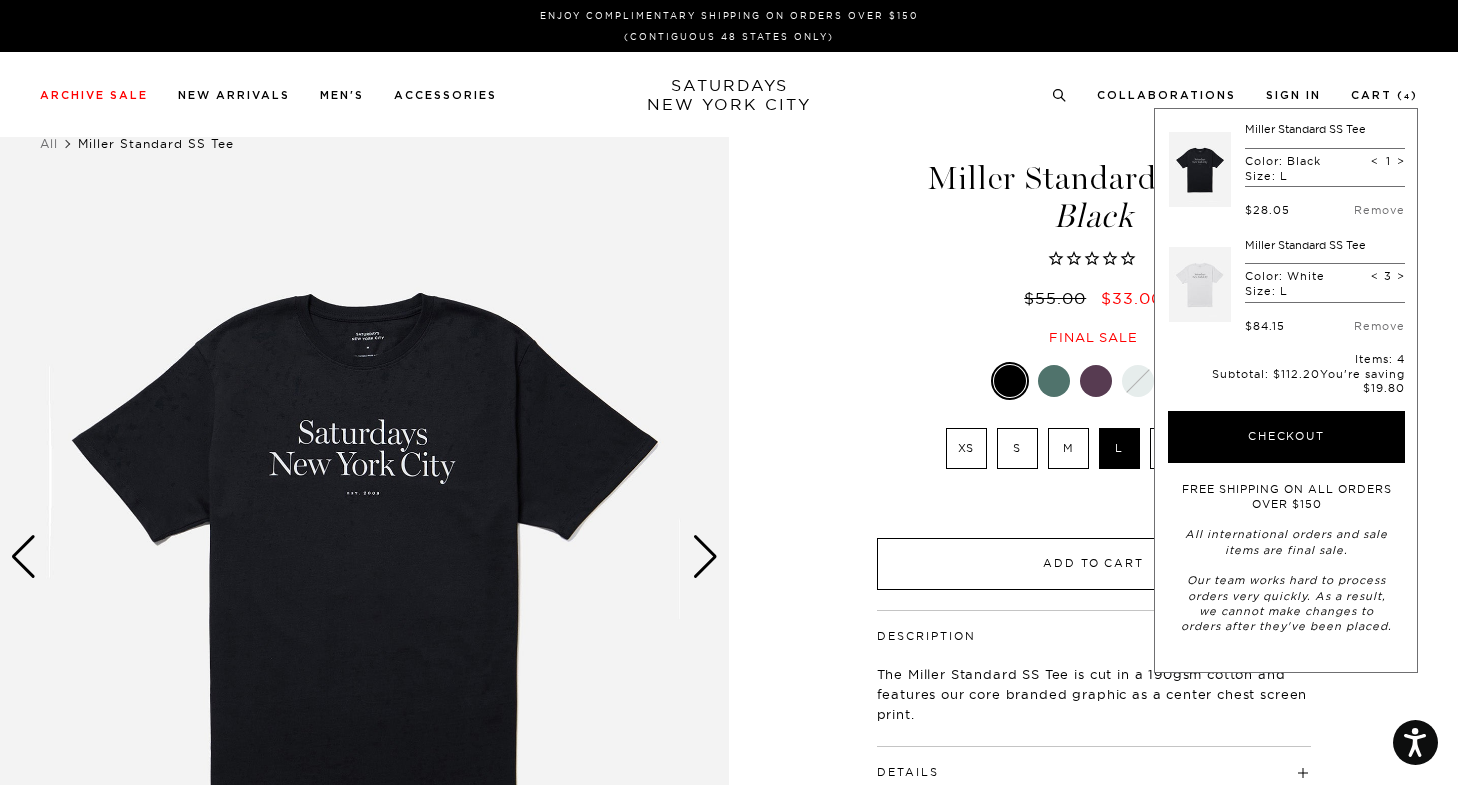 click on "Add to Cart" at bounding box center (1094, 564) 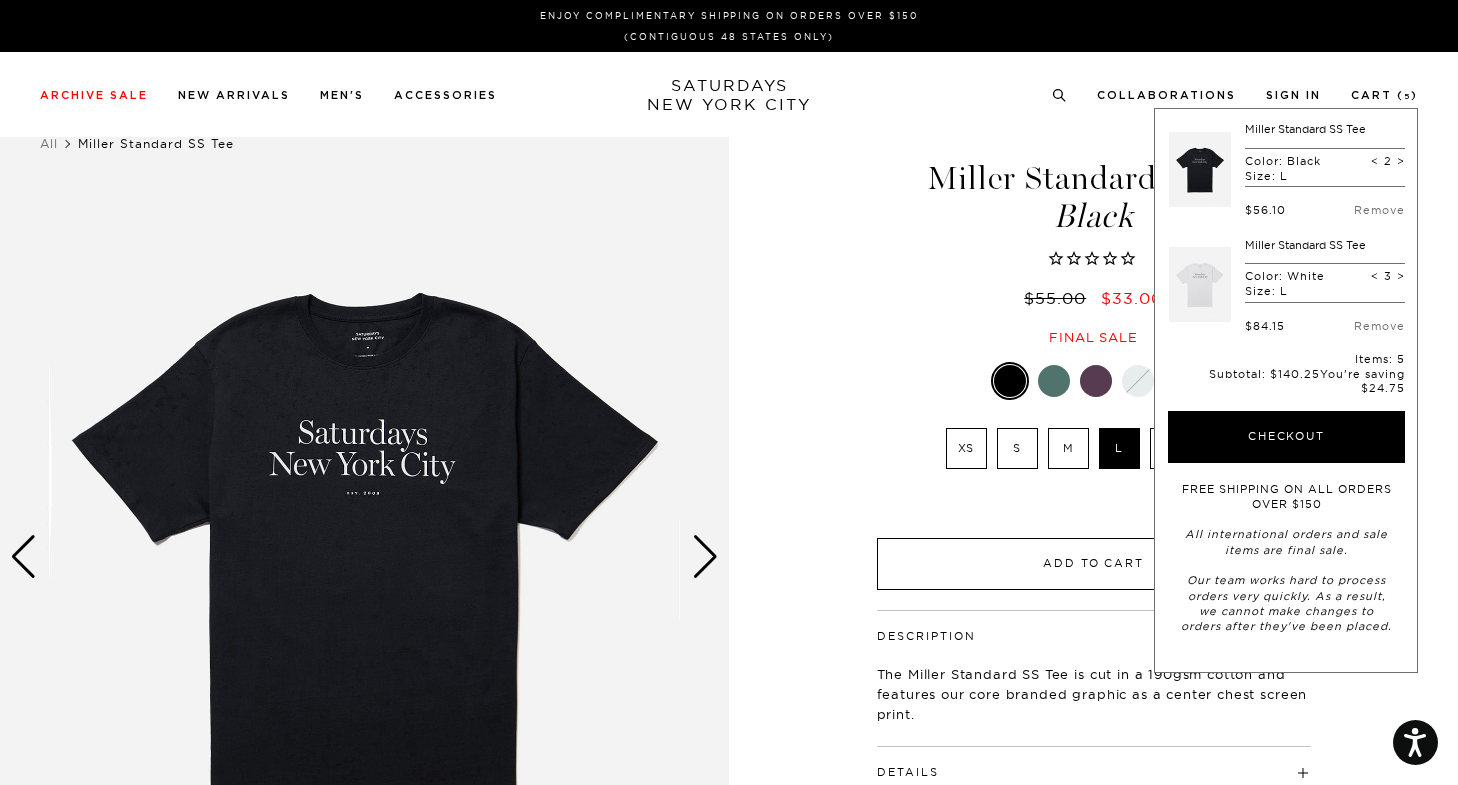 click on "Add to Cart" at bounding box center [1094, 564] 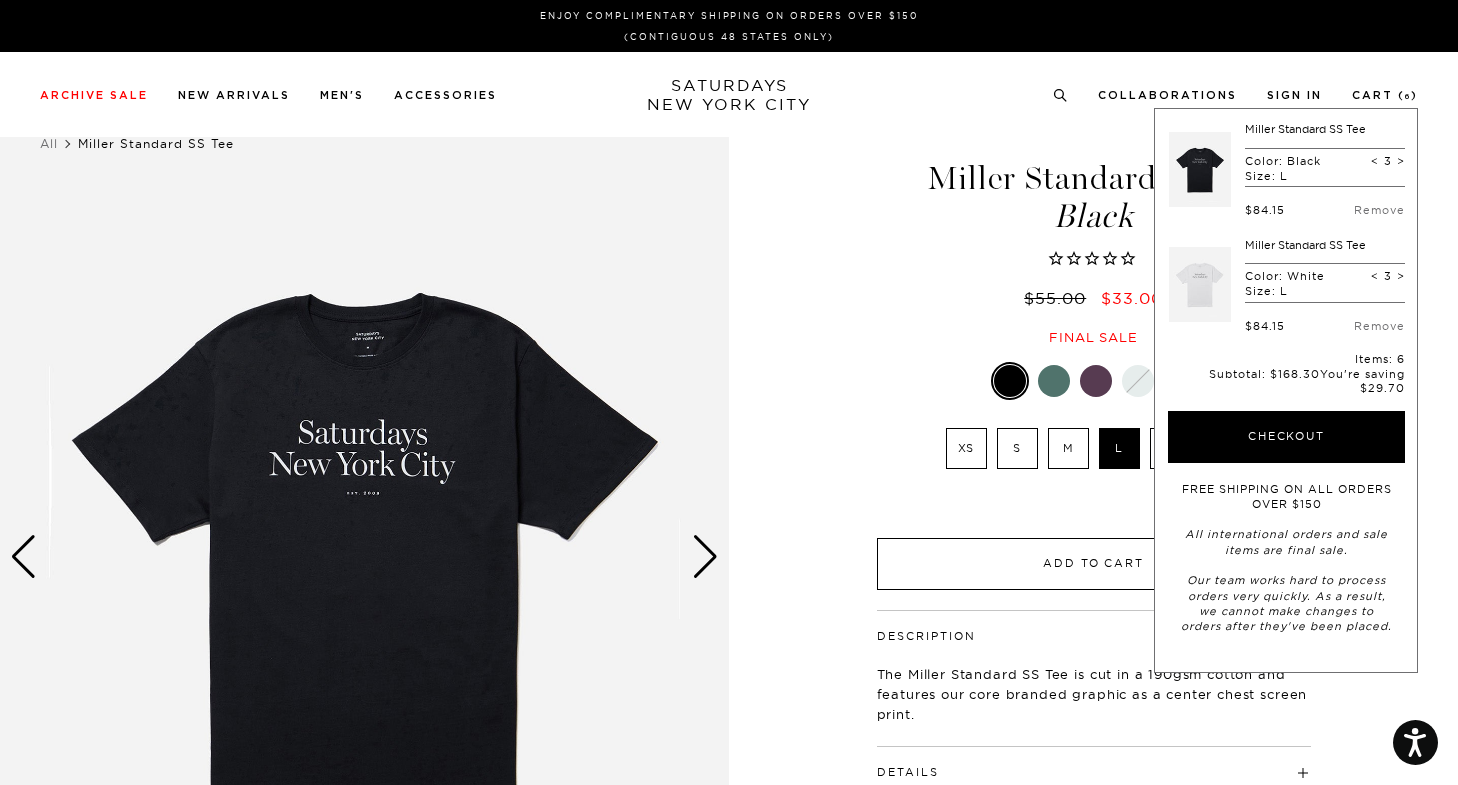 click on "Add to Cart" at bounding box center (1094, 564) 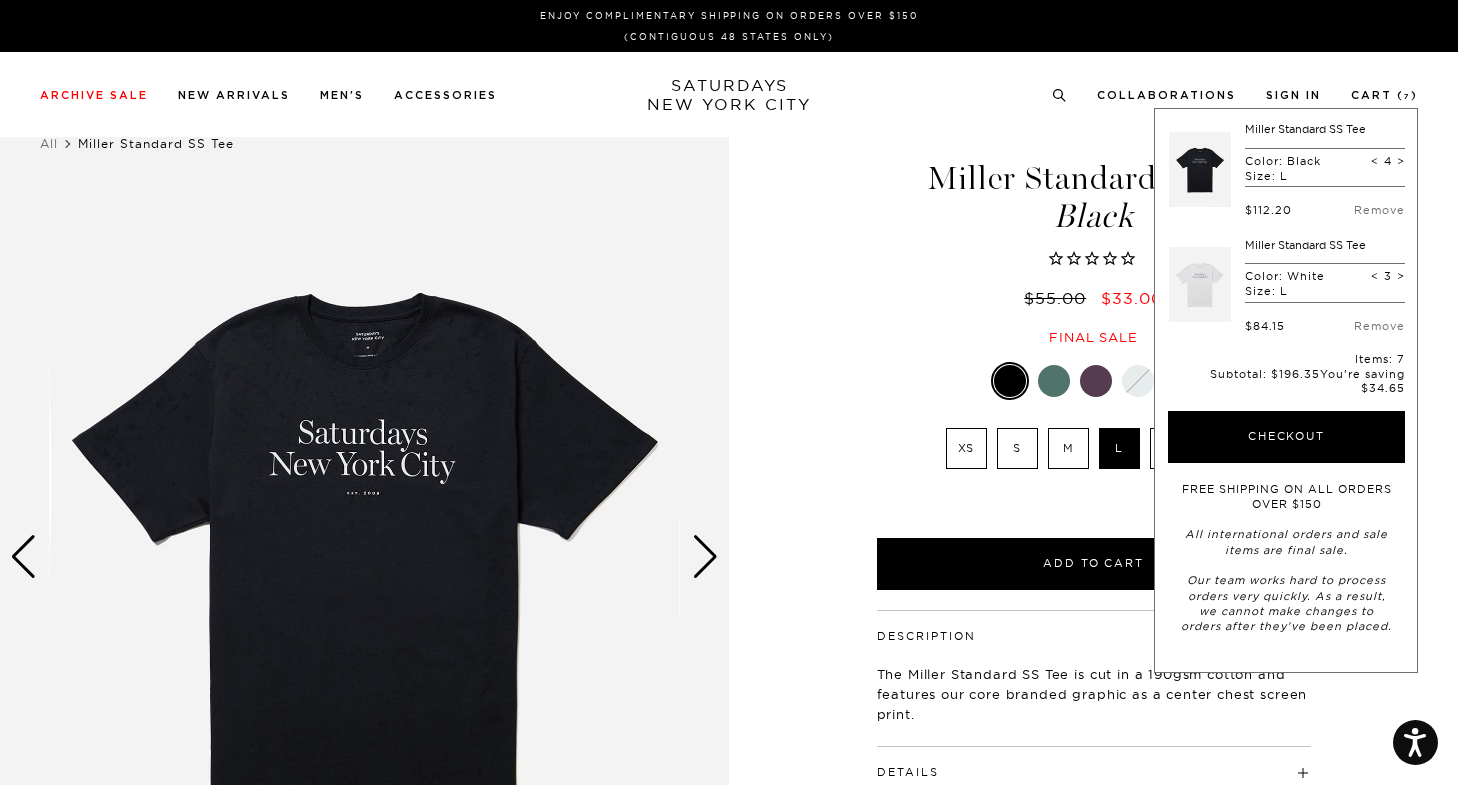 click at bounding box center [1054, 381] 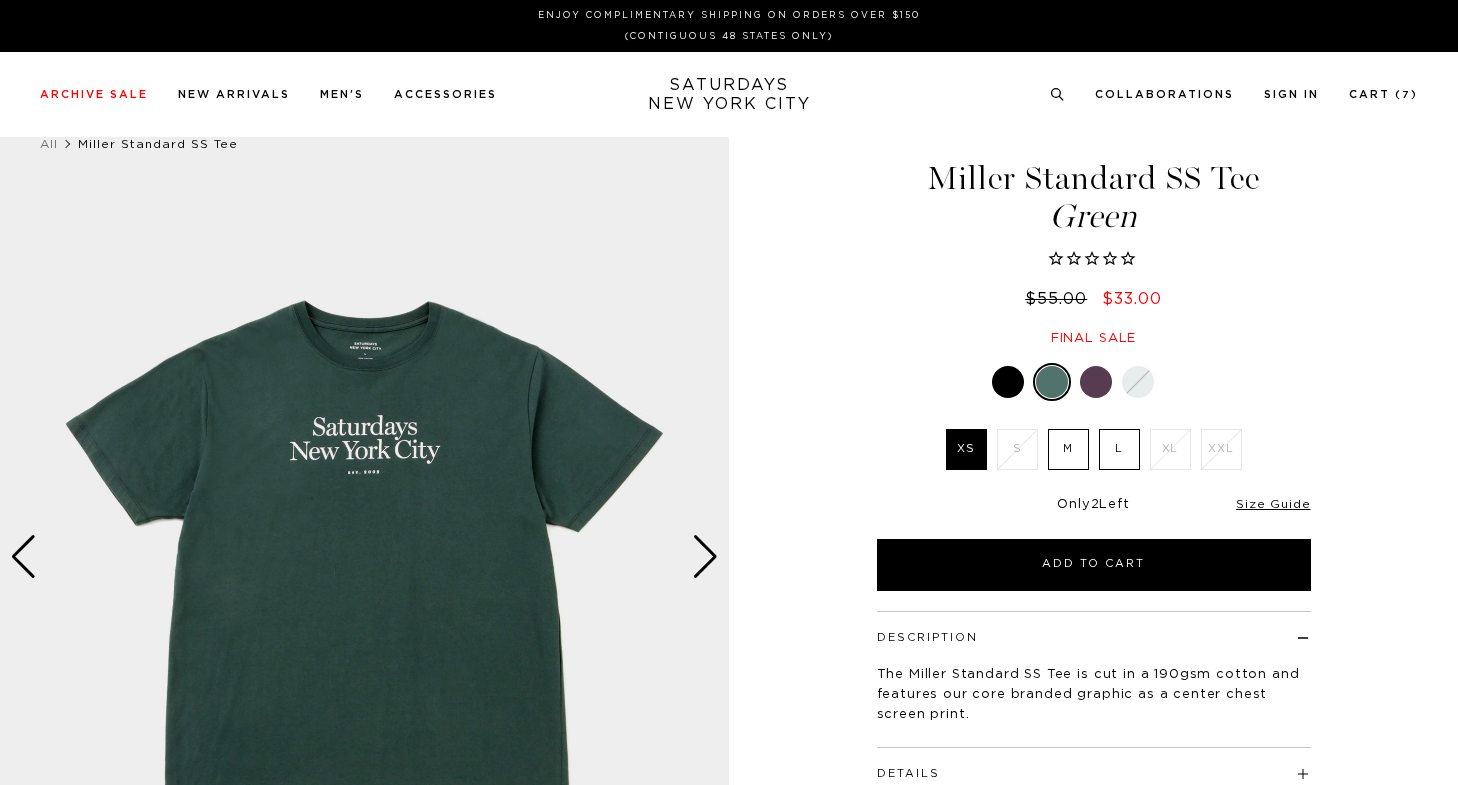 scroll, scrollTop: 0, scrollLeft: 0, axis: both 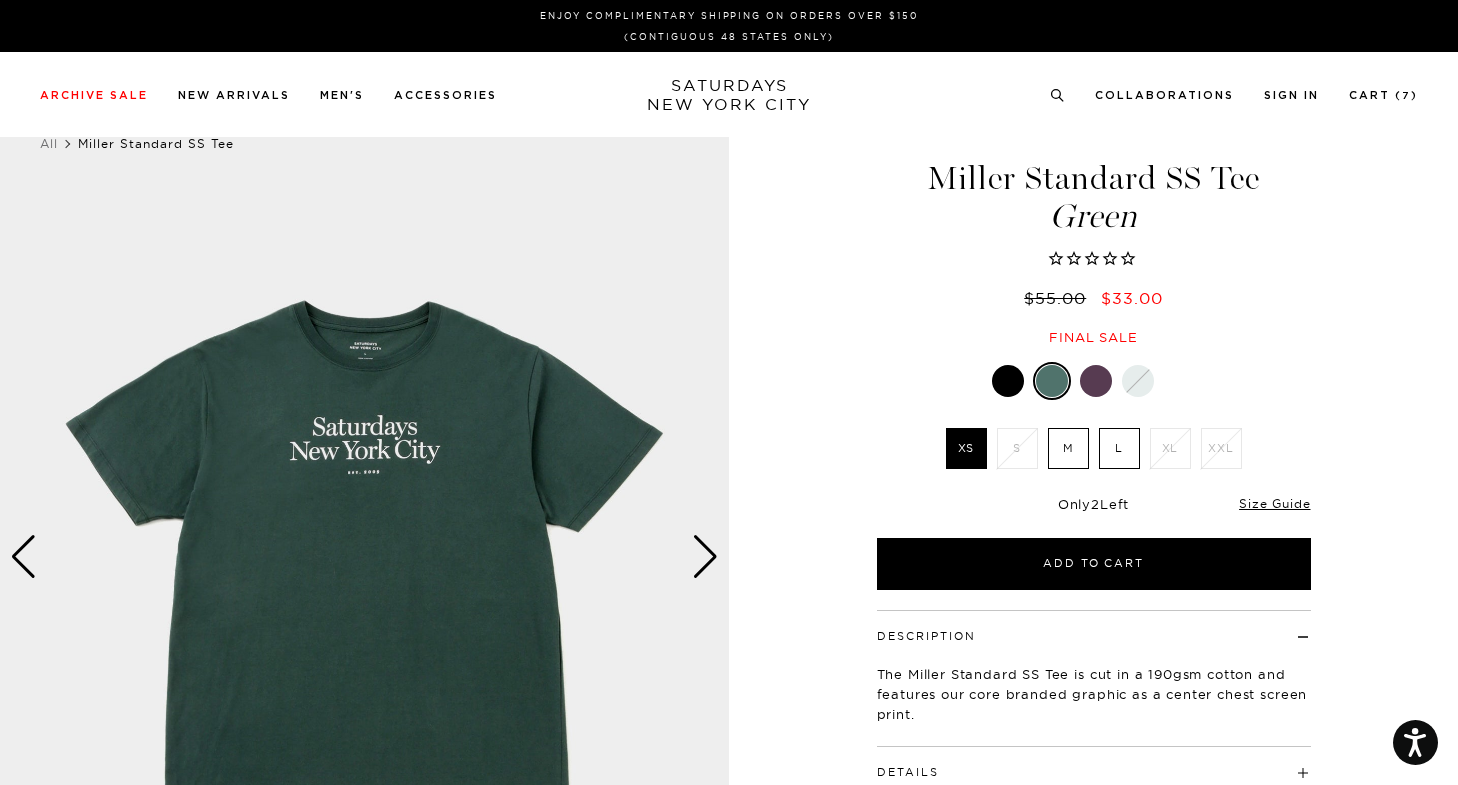 click on "M" at bounding box center [1068, 448] 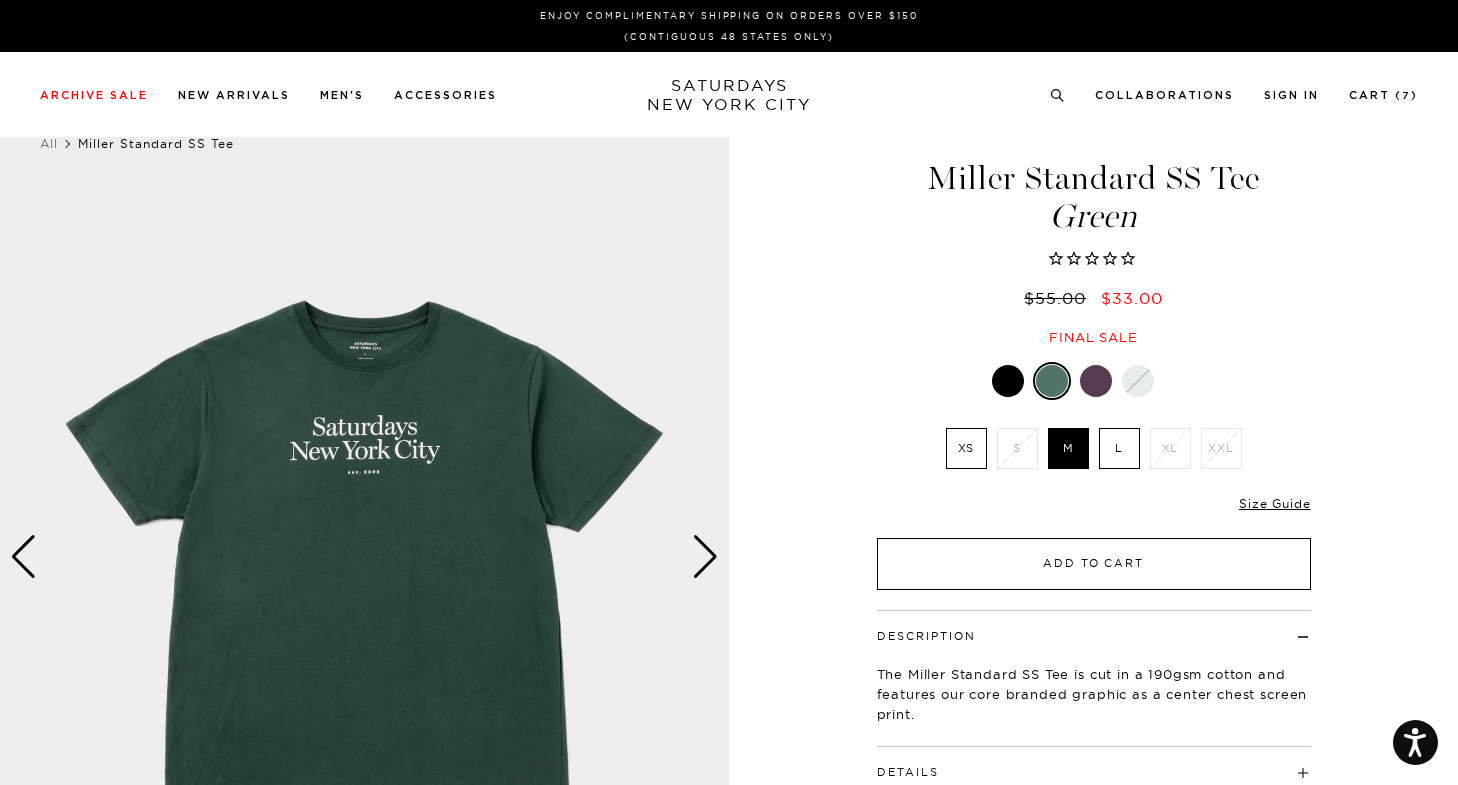 click on "Add to Cart" at bounding box center [1094, 564] 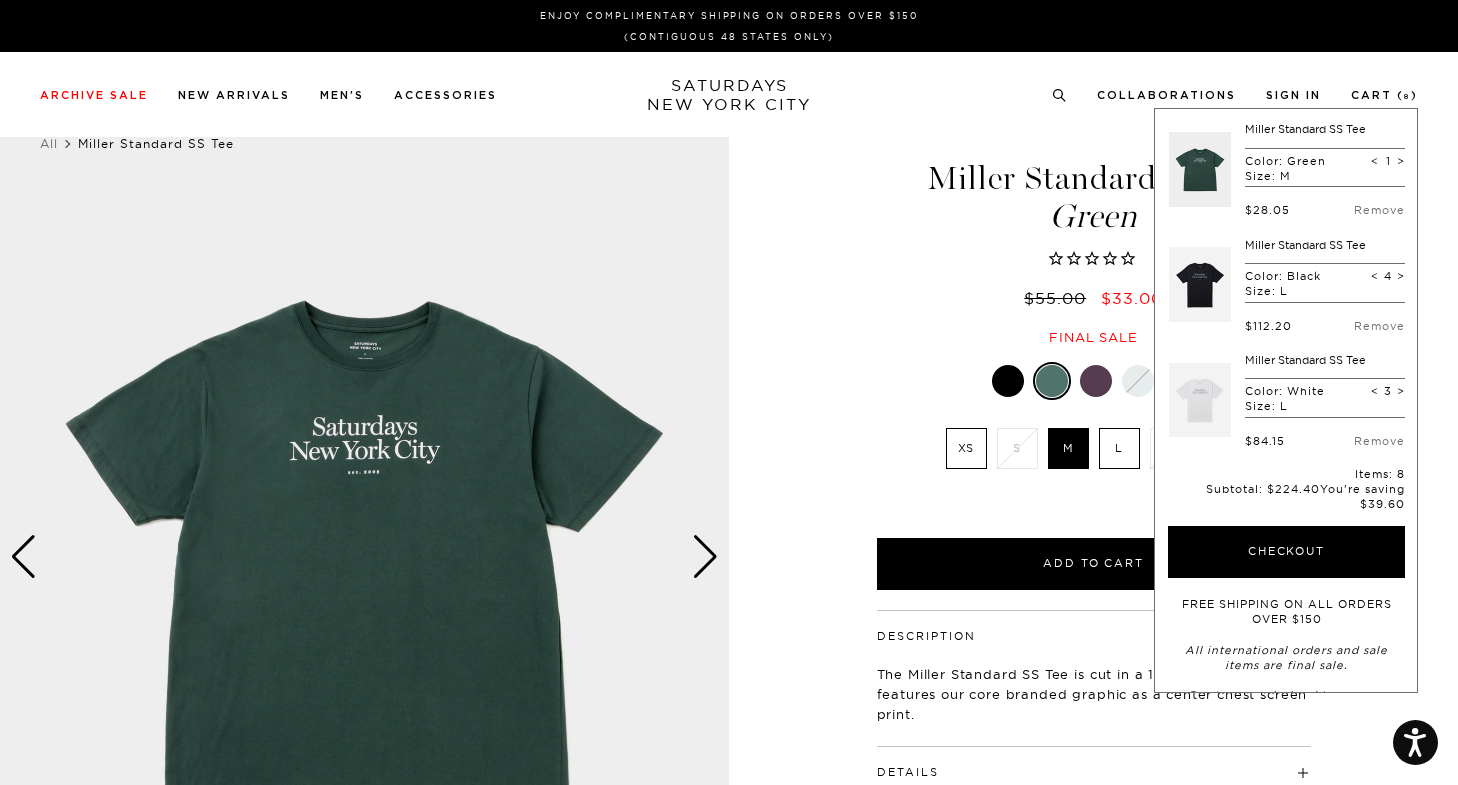 click at bounding box center (1008, 381) 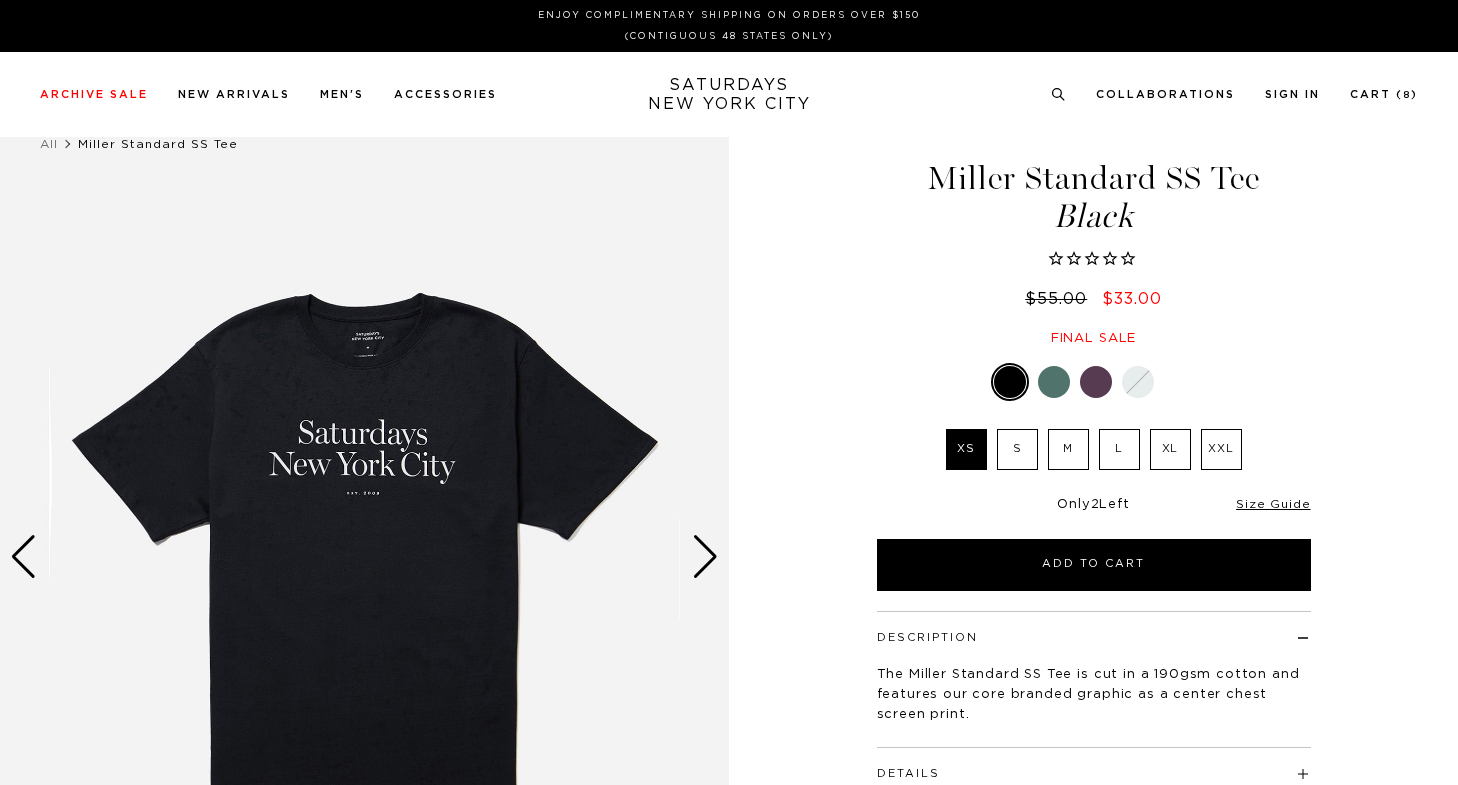 scroll, scrollTop: 0, scrollLeft: 0, axis: both 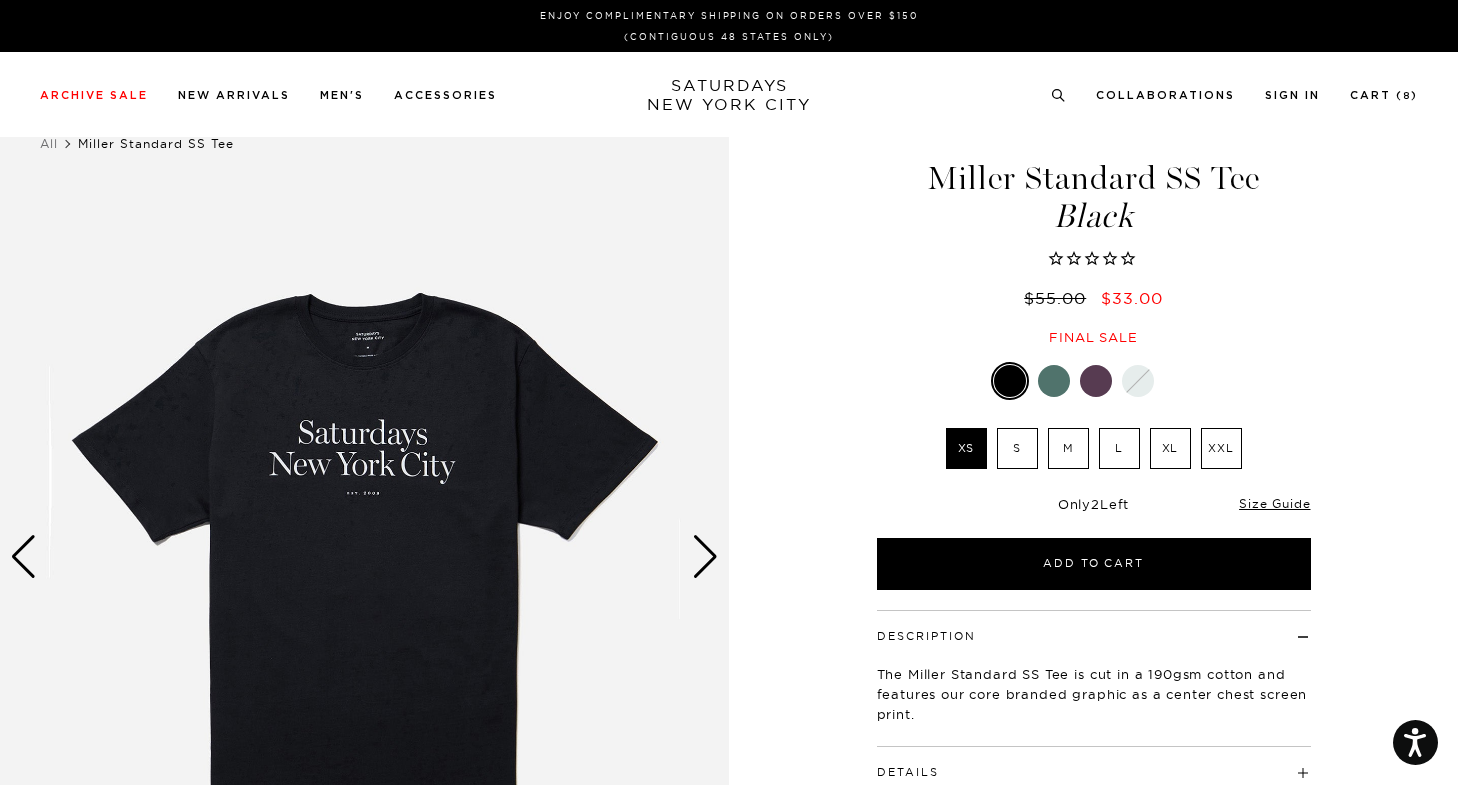 click on "S" at bounding box center (1017, 448) 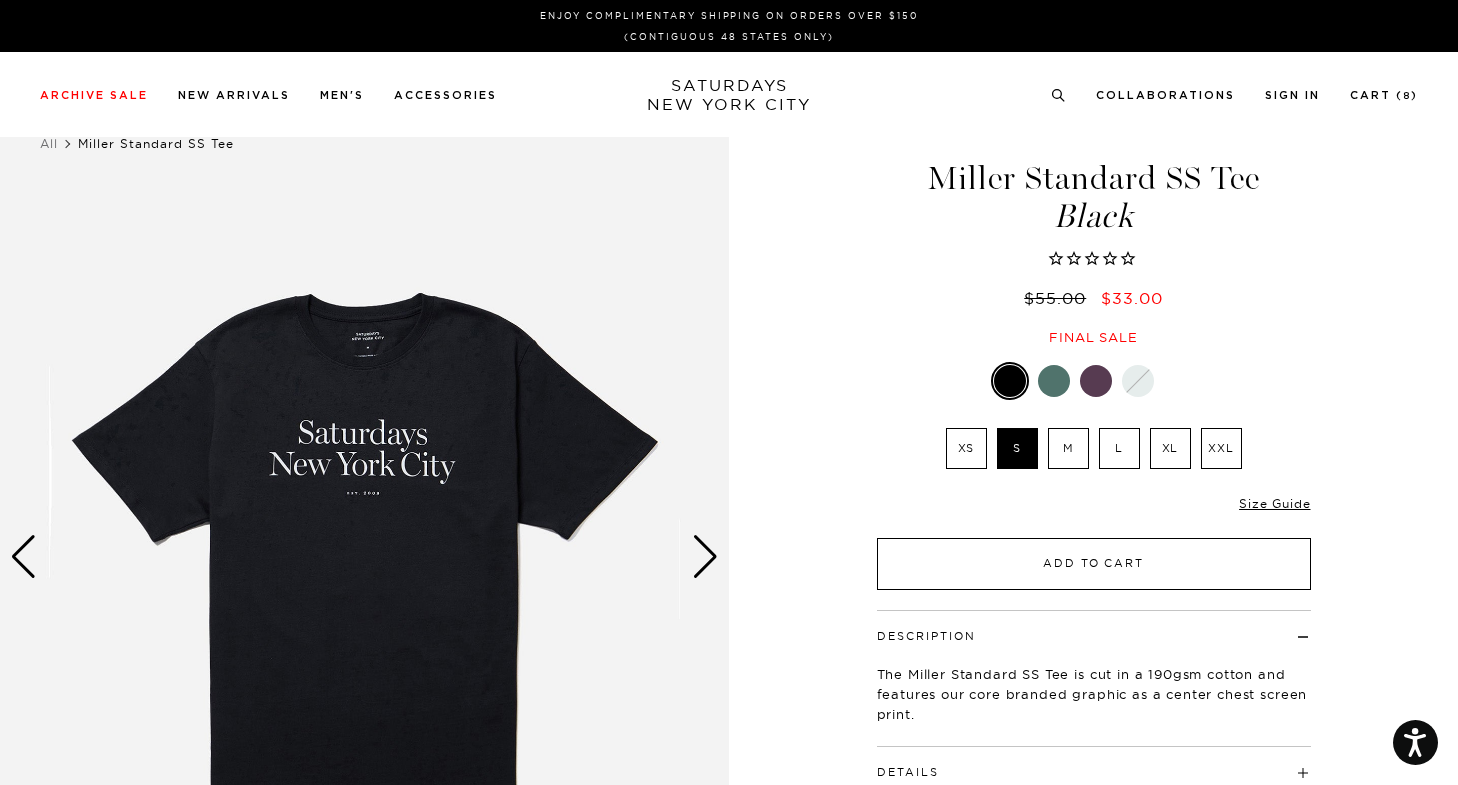click on "Add to Cart" at bounding box center (1094, 564) 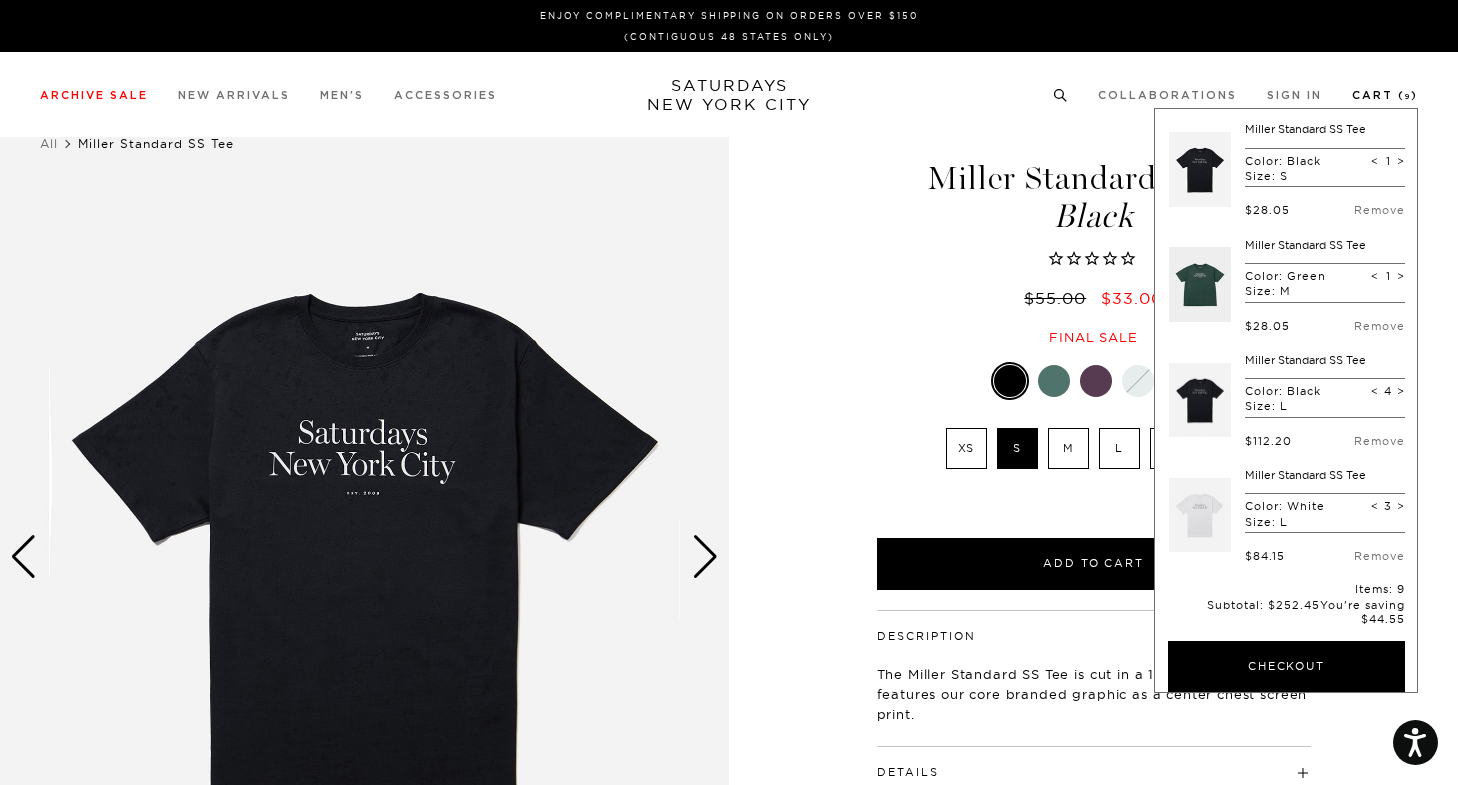 click on "Cart ( 9 )" at bounding box center (1385, 95) 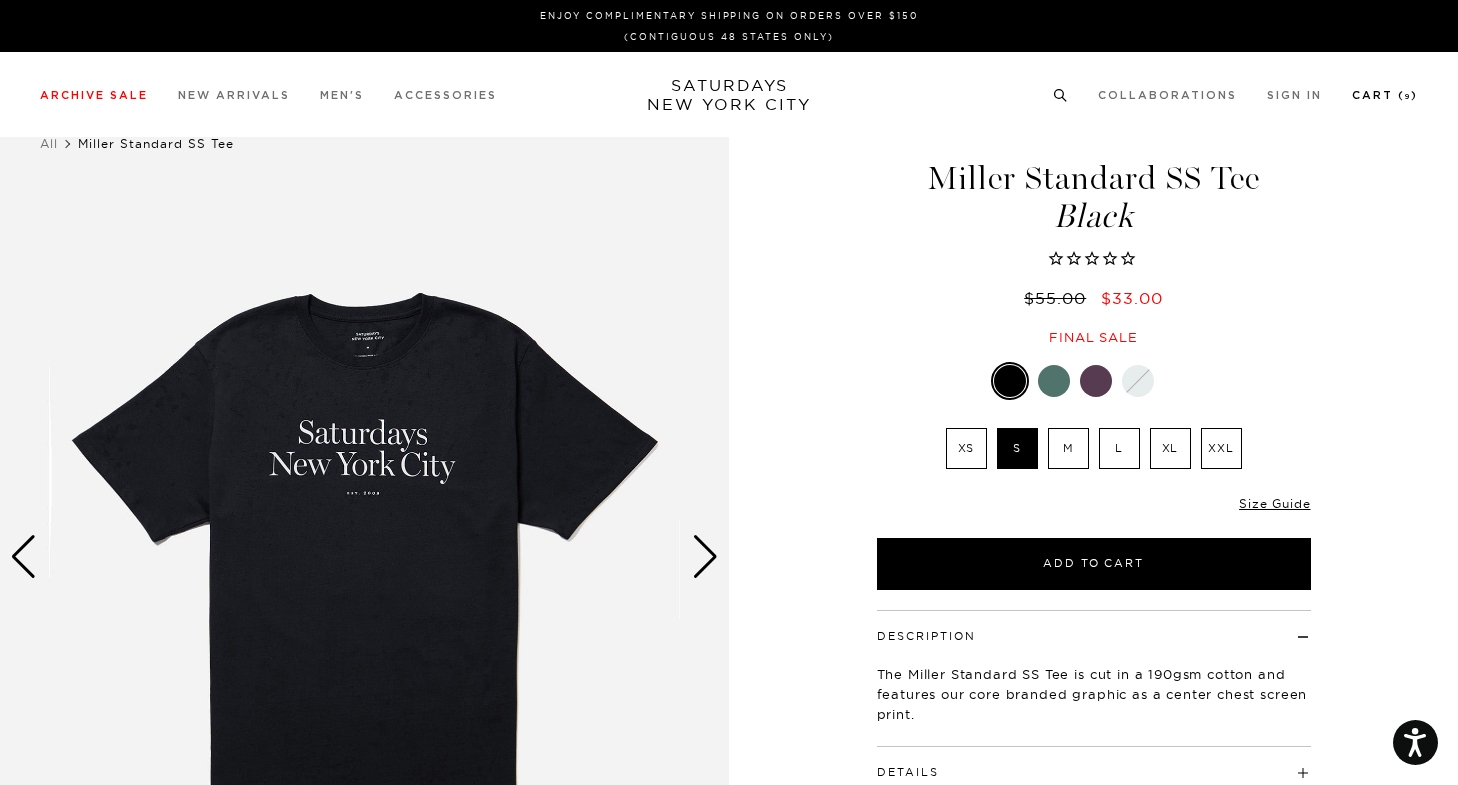 scroll, scrollTop: 0, scrollLeft: 3, axis: horizontal 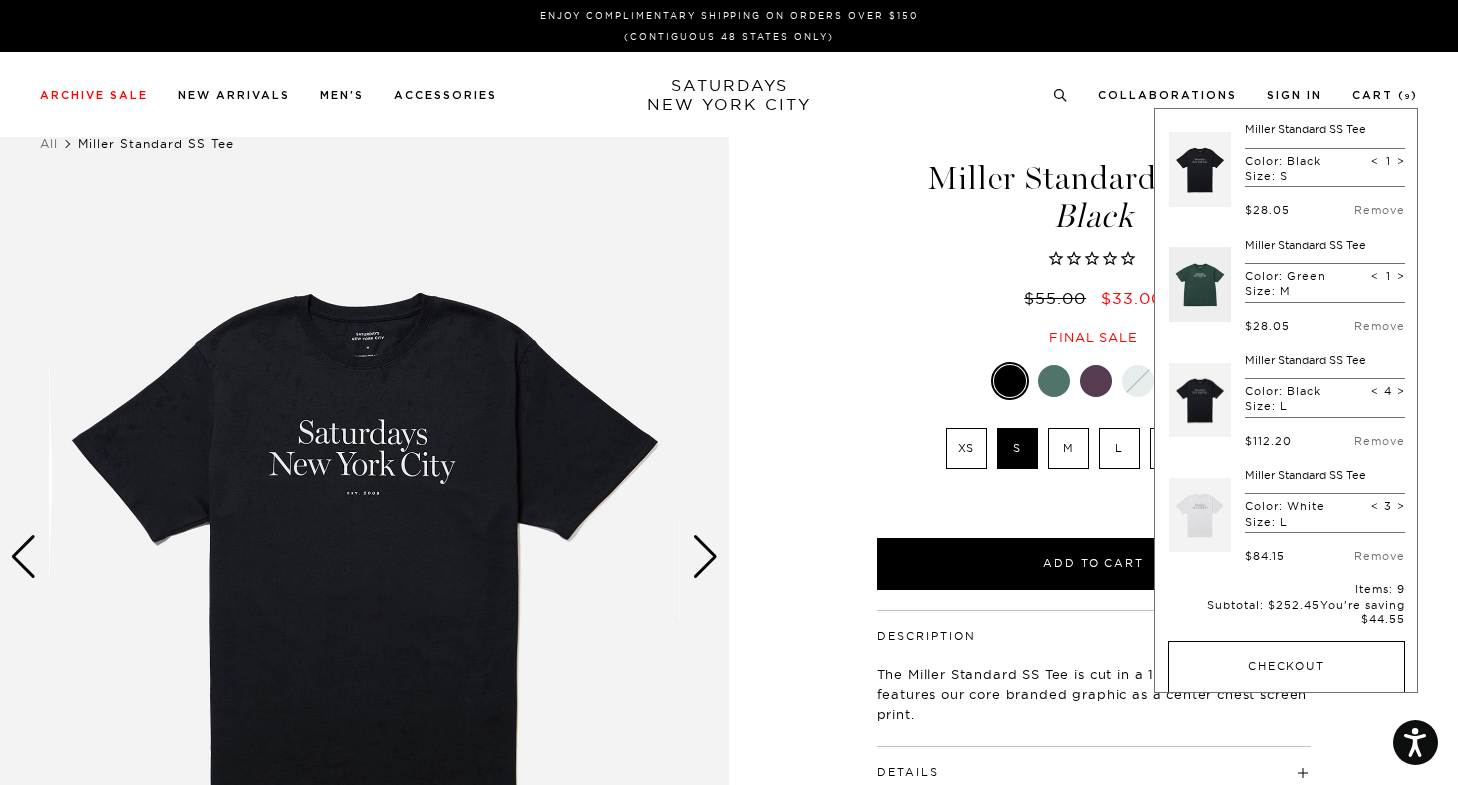 click on "Checkout" at bounding box center (1286, 667) 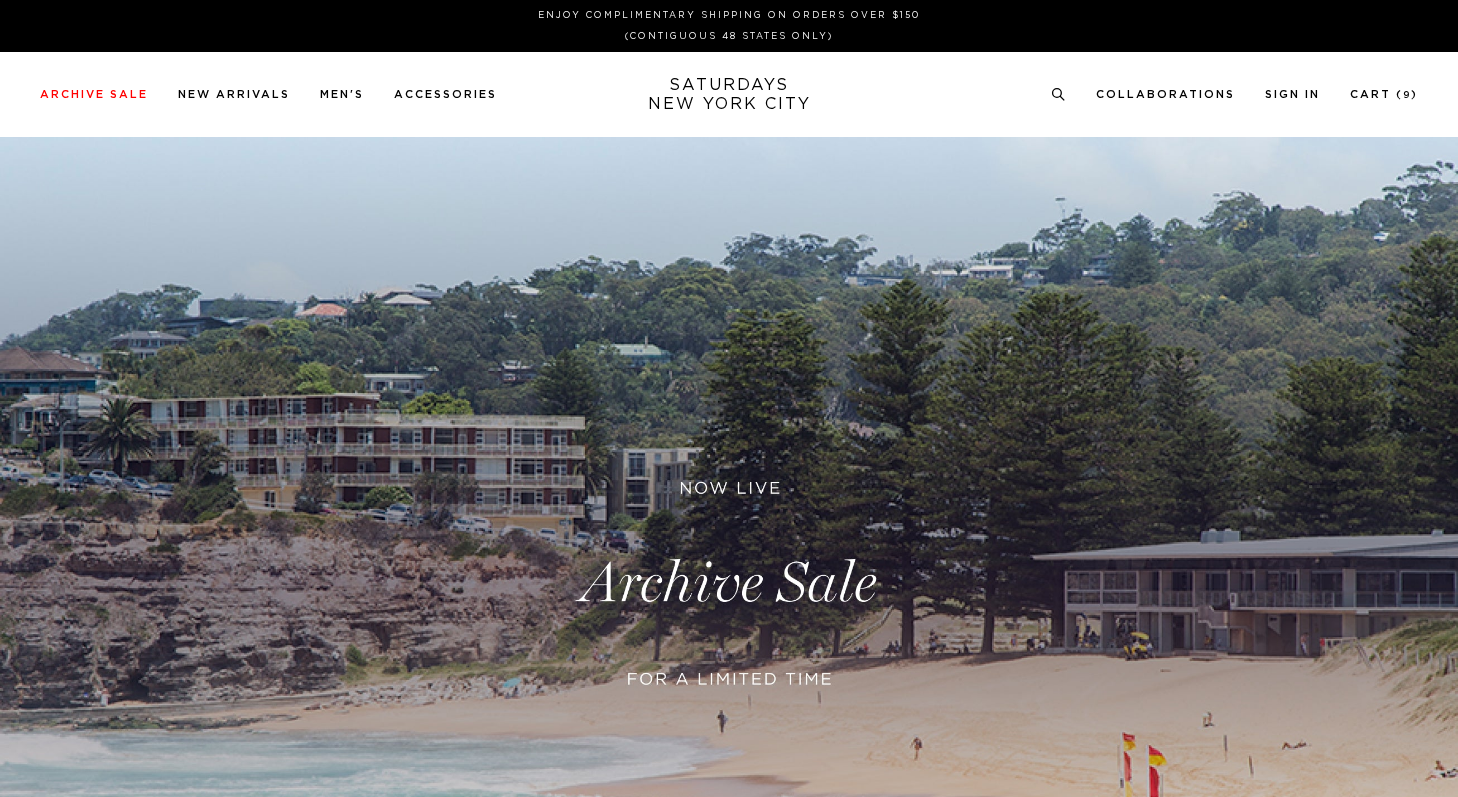 scroll, scrollTop: 0, scrollLeft: 0, axis: both 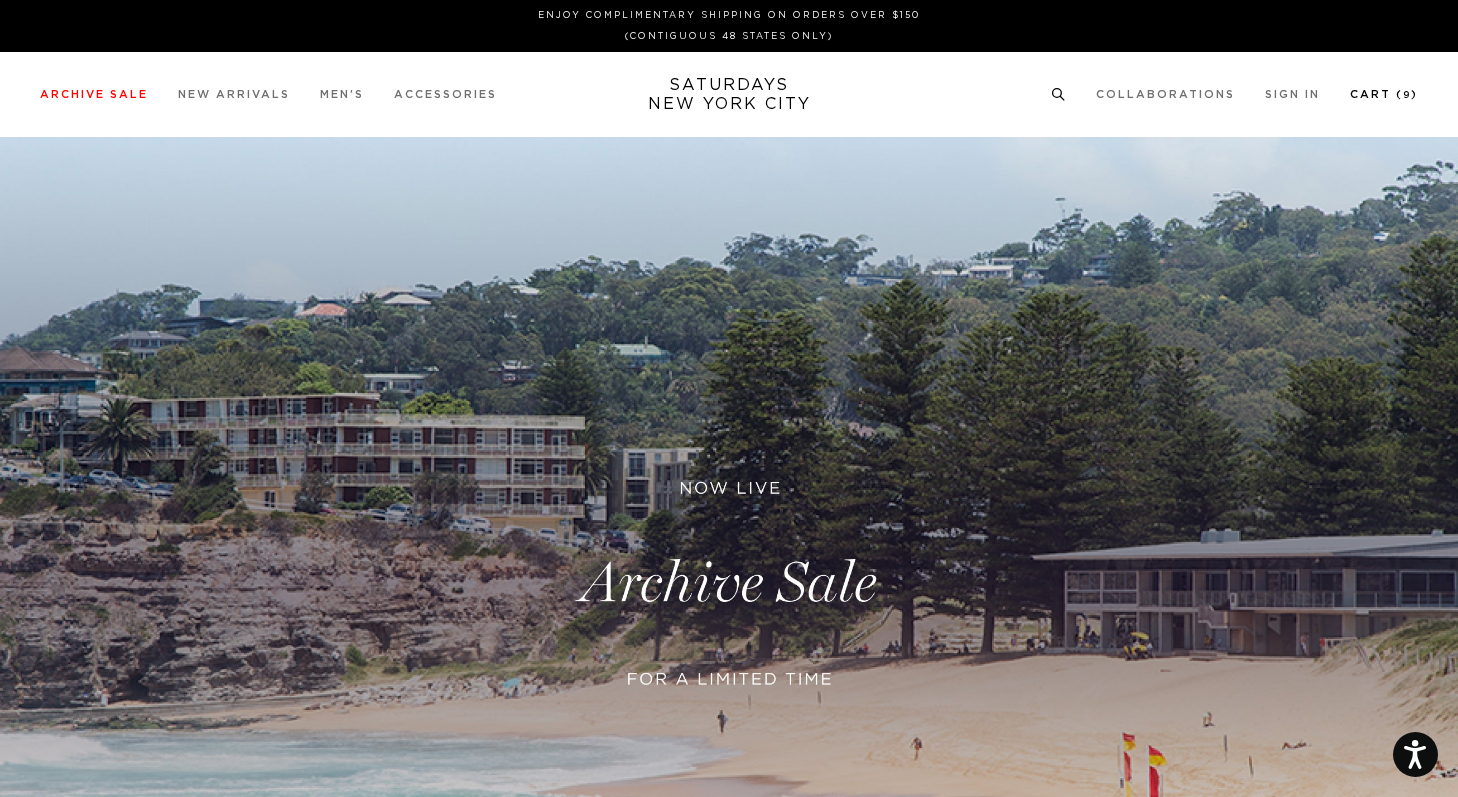 click on "Cart ( 9 )" at bounding box center (1384, 94) 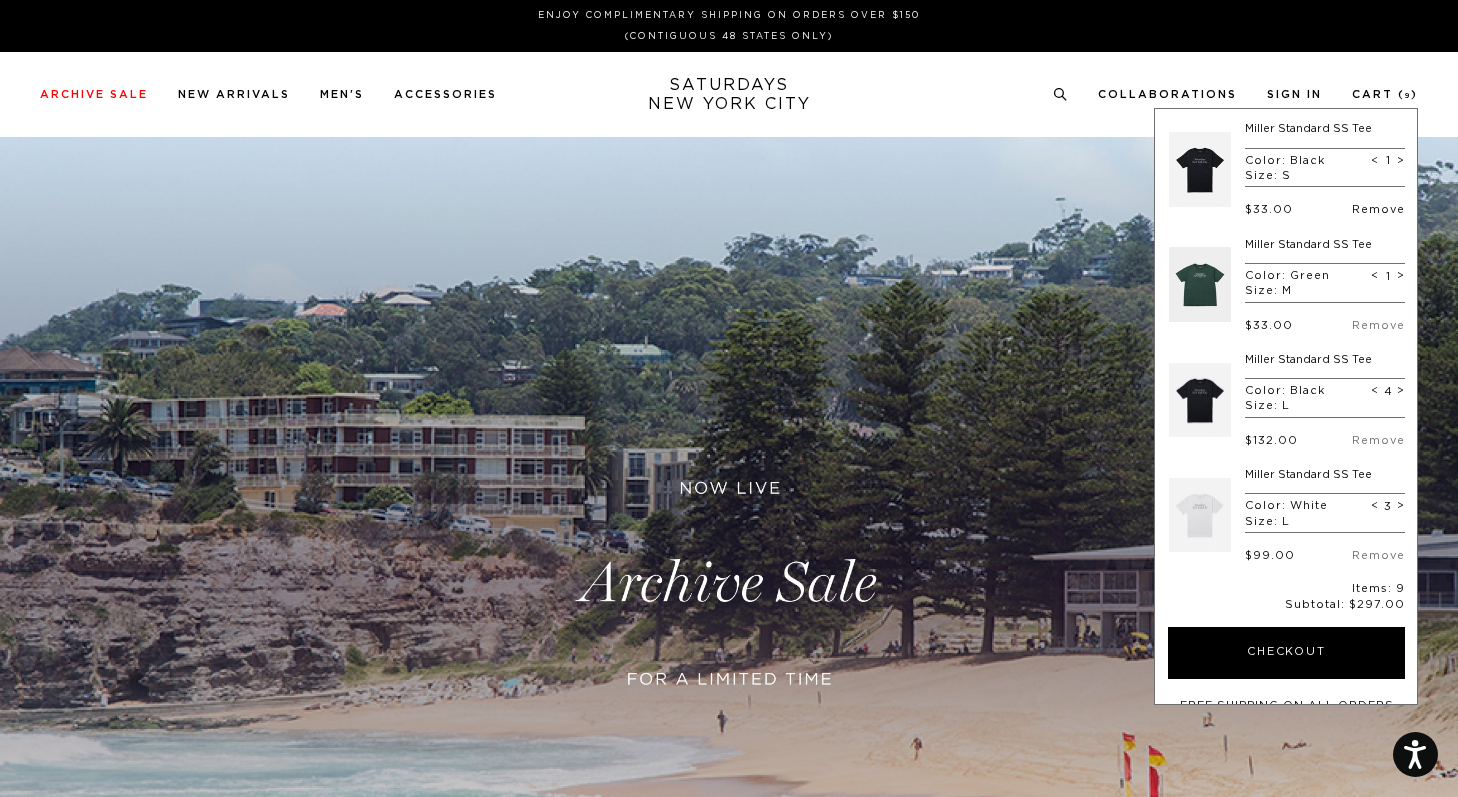 click on "Remove" at bounding box center (1378, 209) 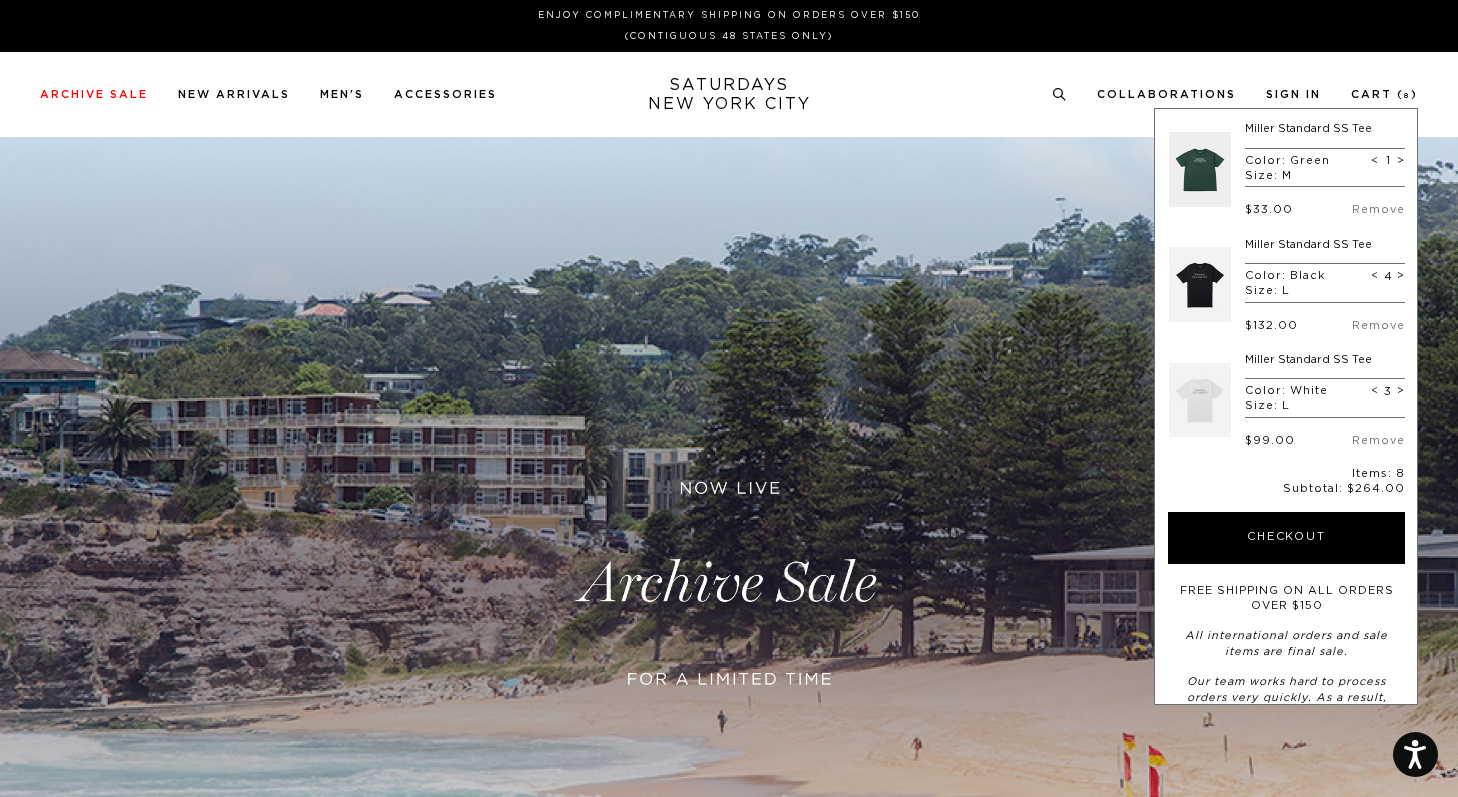 click on ">" at bounding box center (1401, 391) 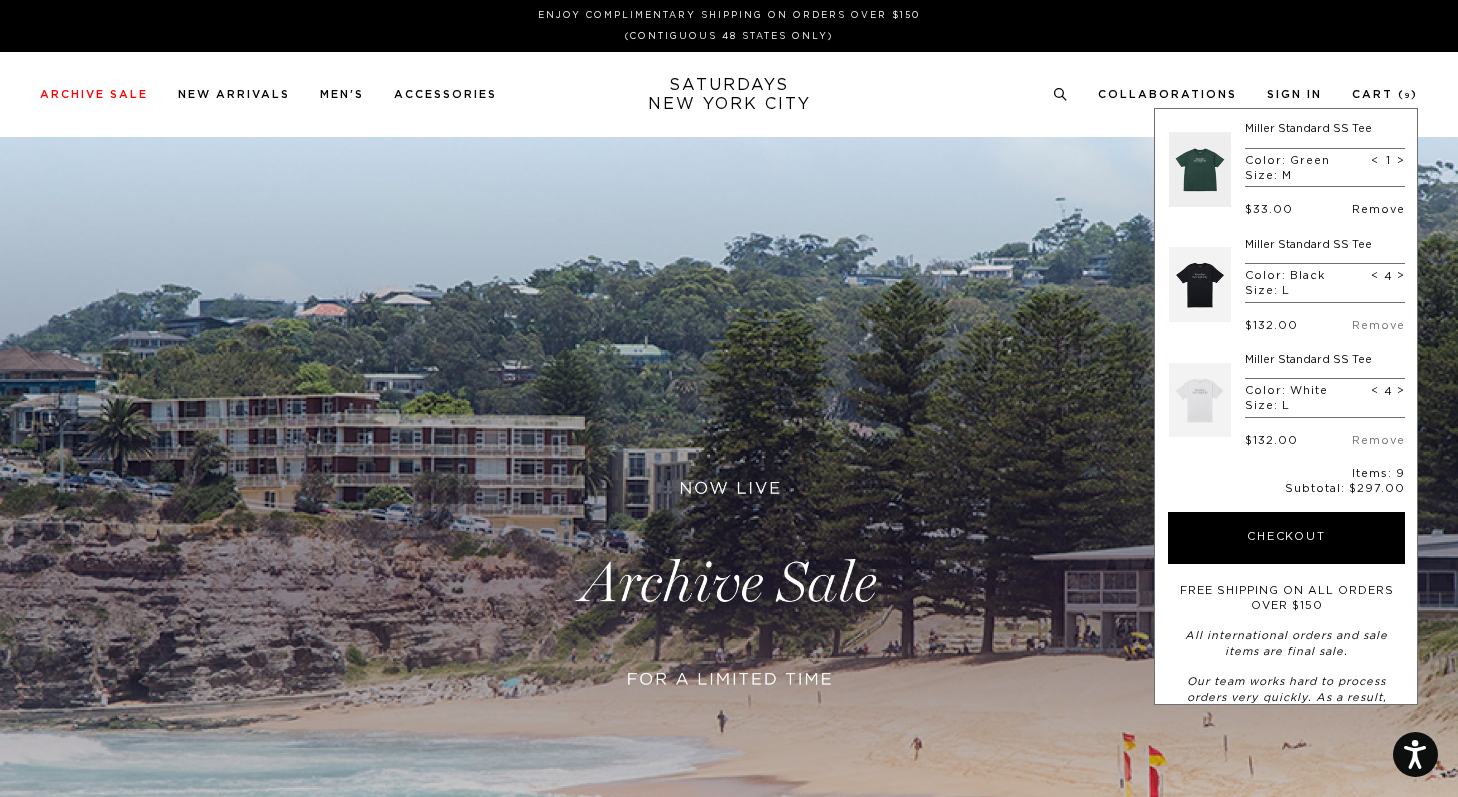 click on "Remove" at bounding box center [1378, 209] 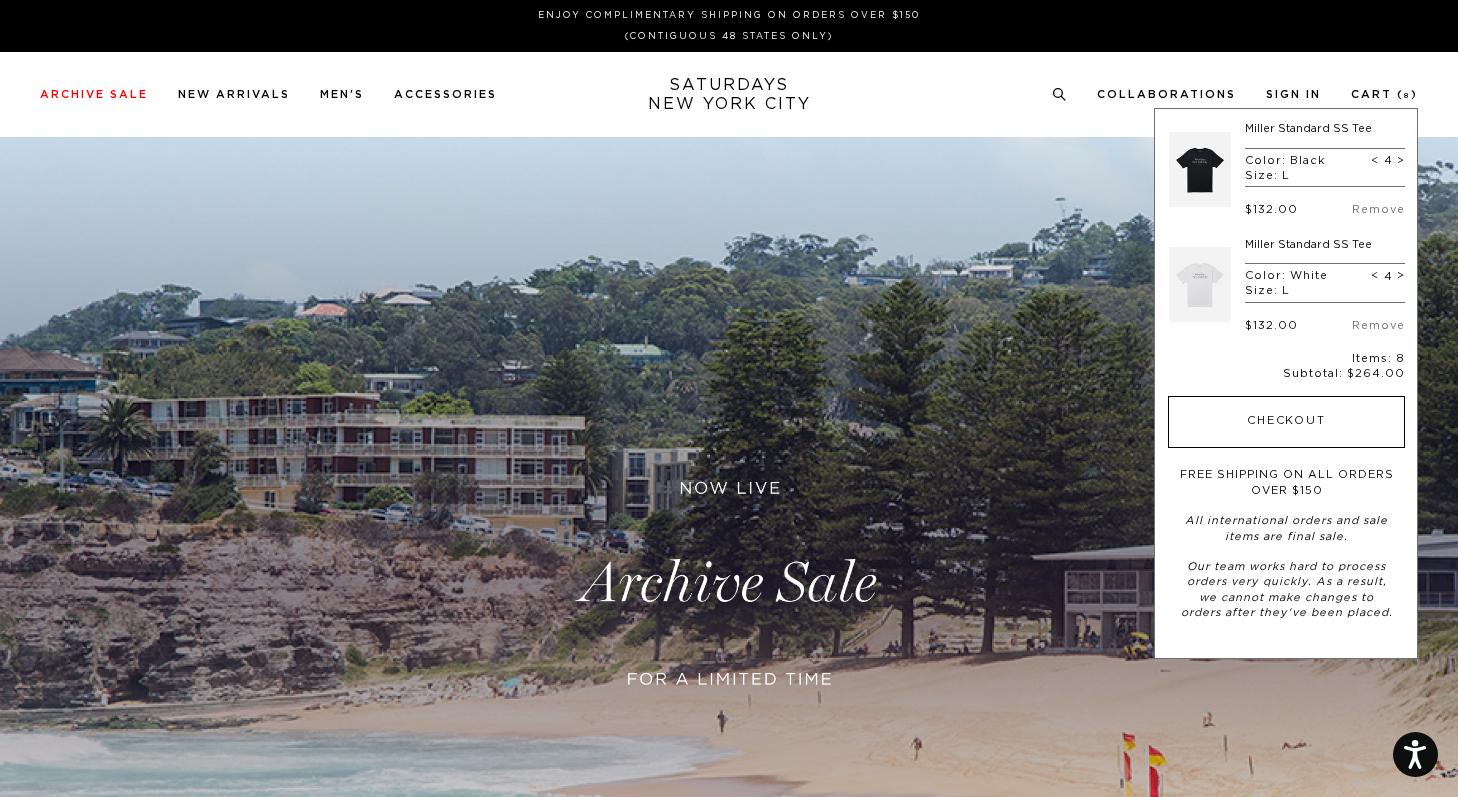 click on "Checkout" at bounding box center (1286, 422) 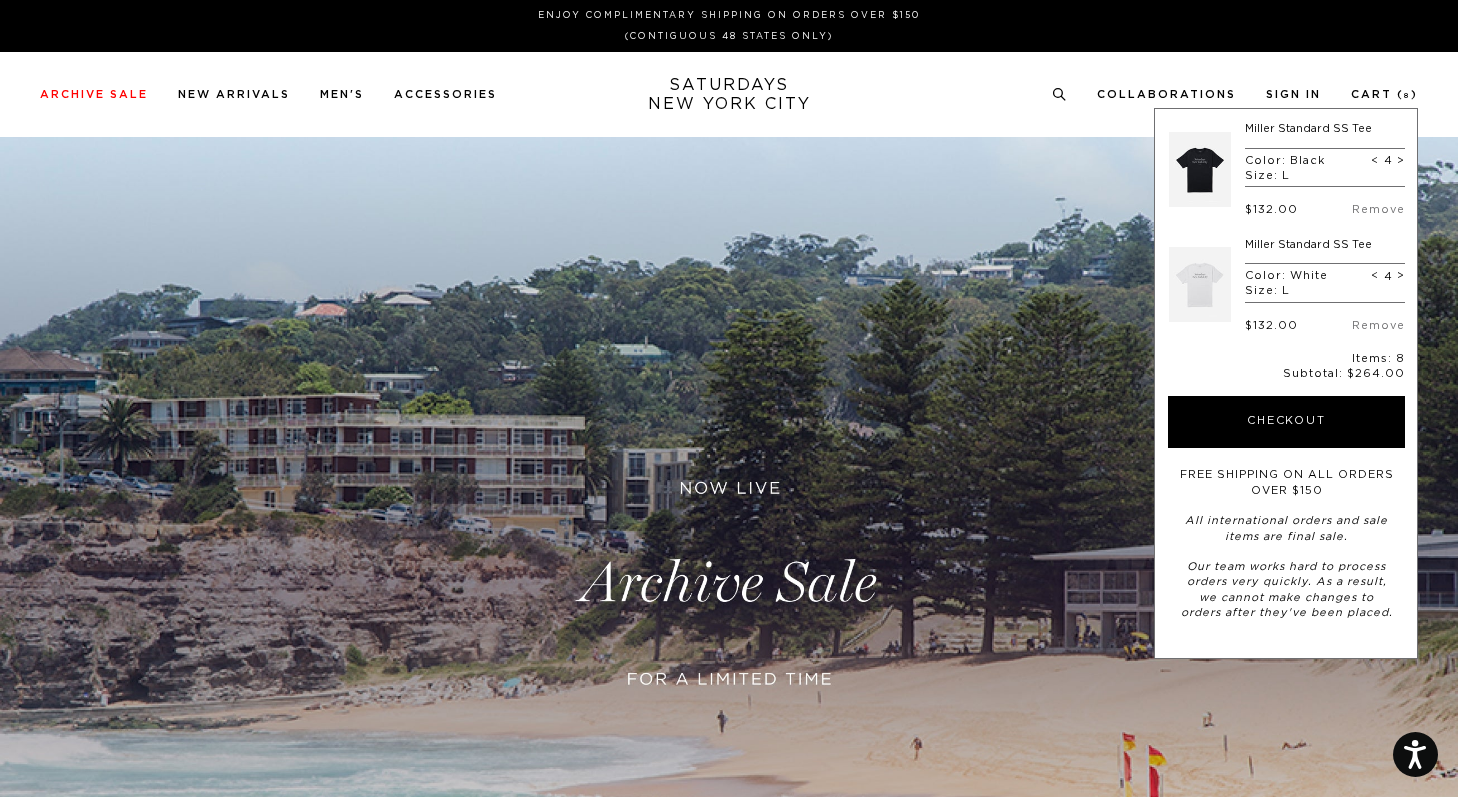 click on "<" at bounding box center [1375, 161] 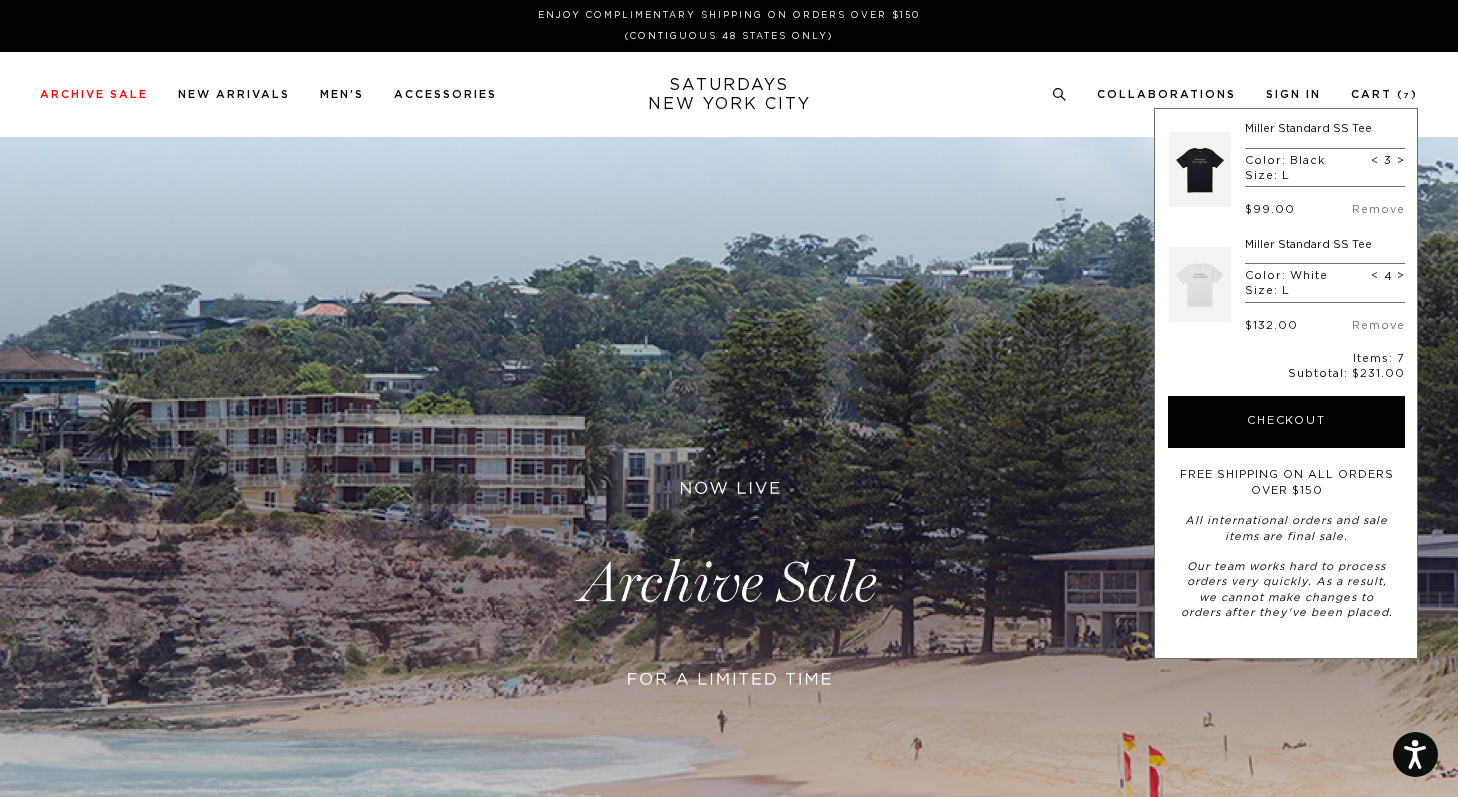 click on "<" at bounding box center (1375, 161) 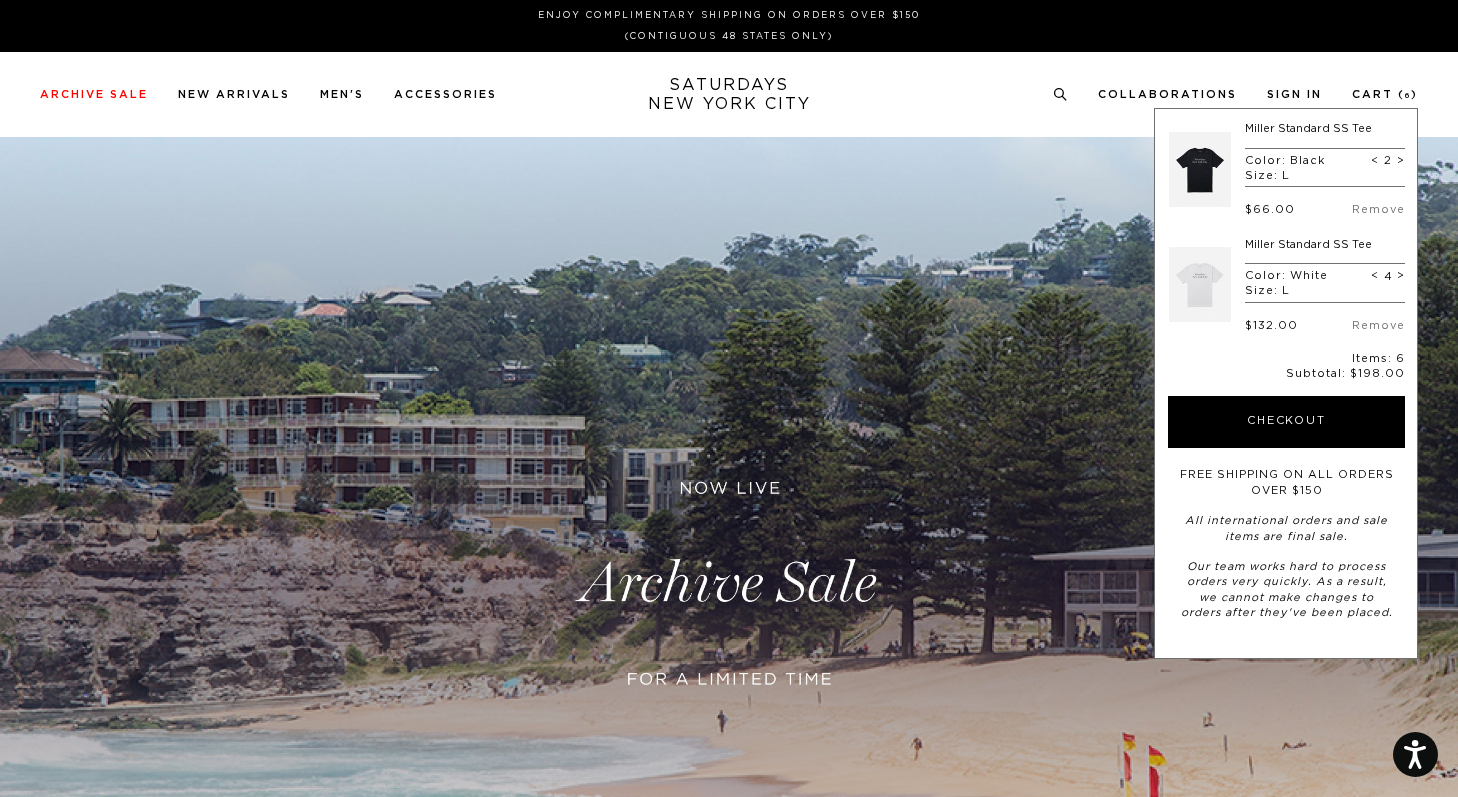 click on "<" at bounding box center [1375, 276] 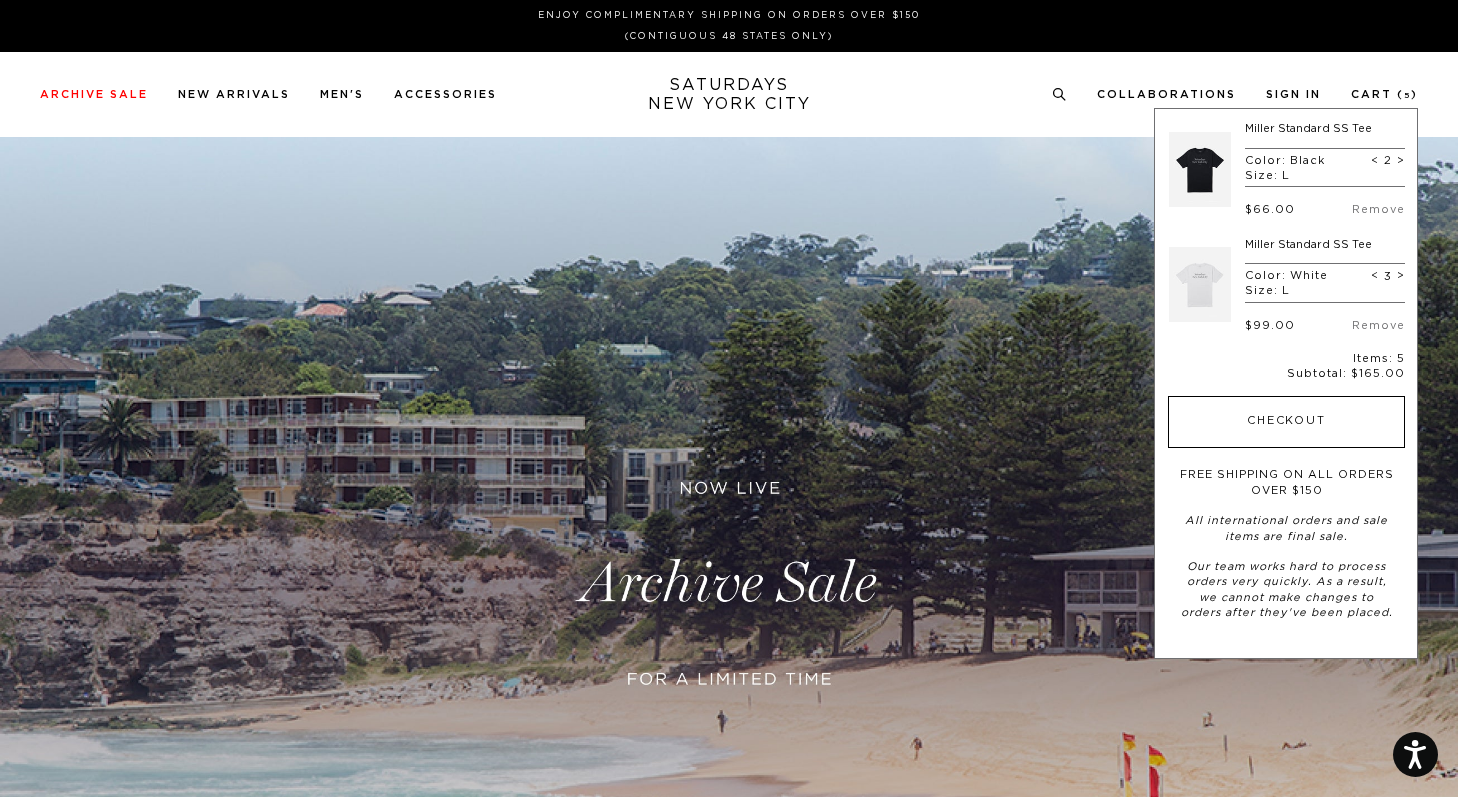 click on "Checkout" at bounding box center (1286, 422) 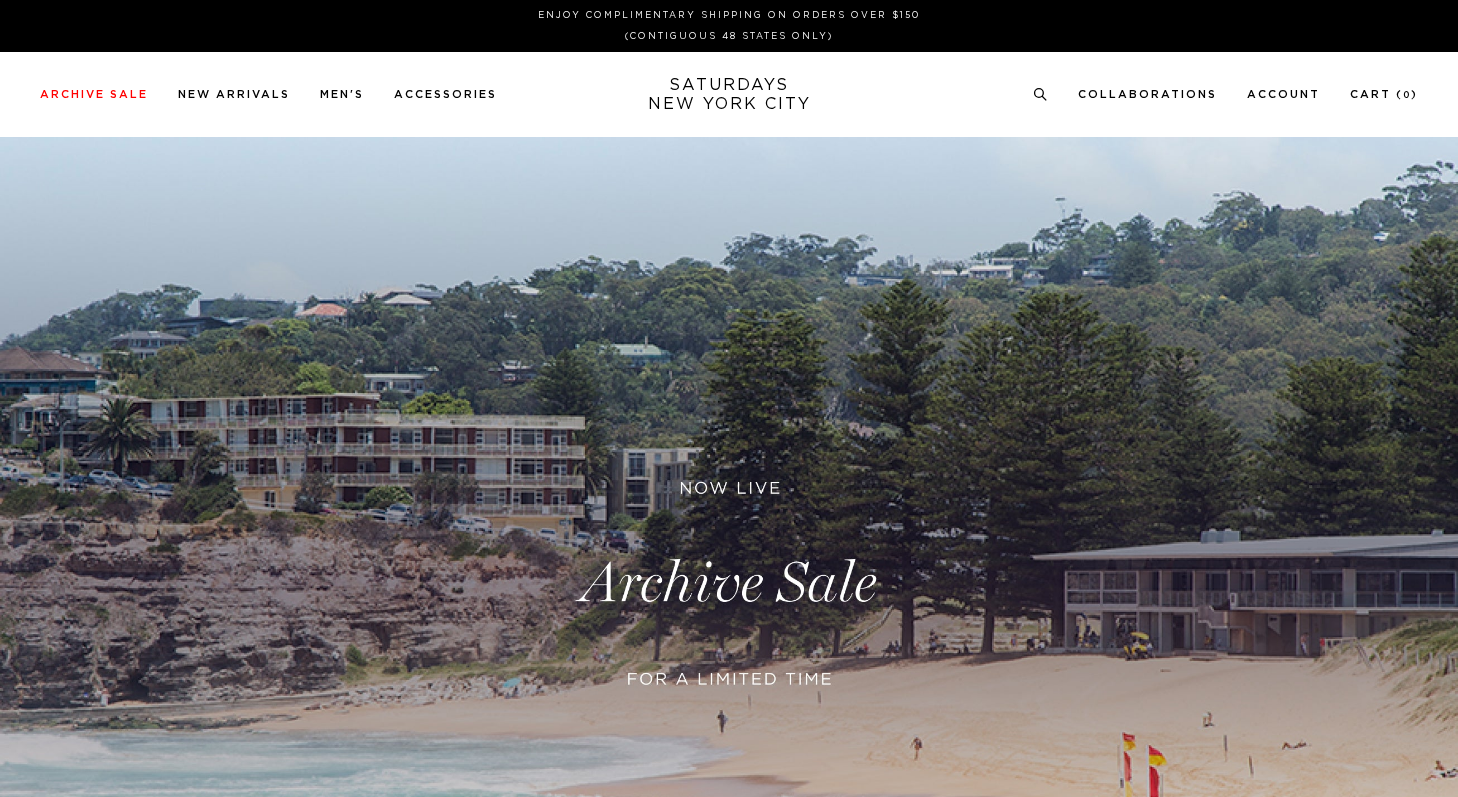 scroll, scrollTop: 0, scrollLeft: 0, axis: both 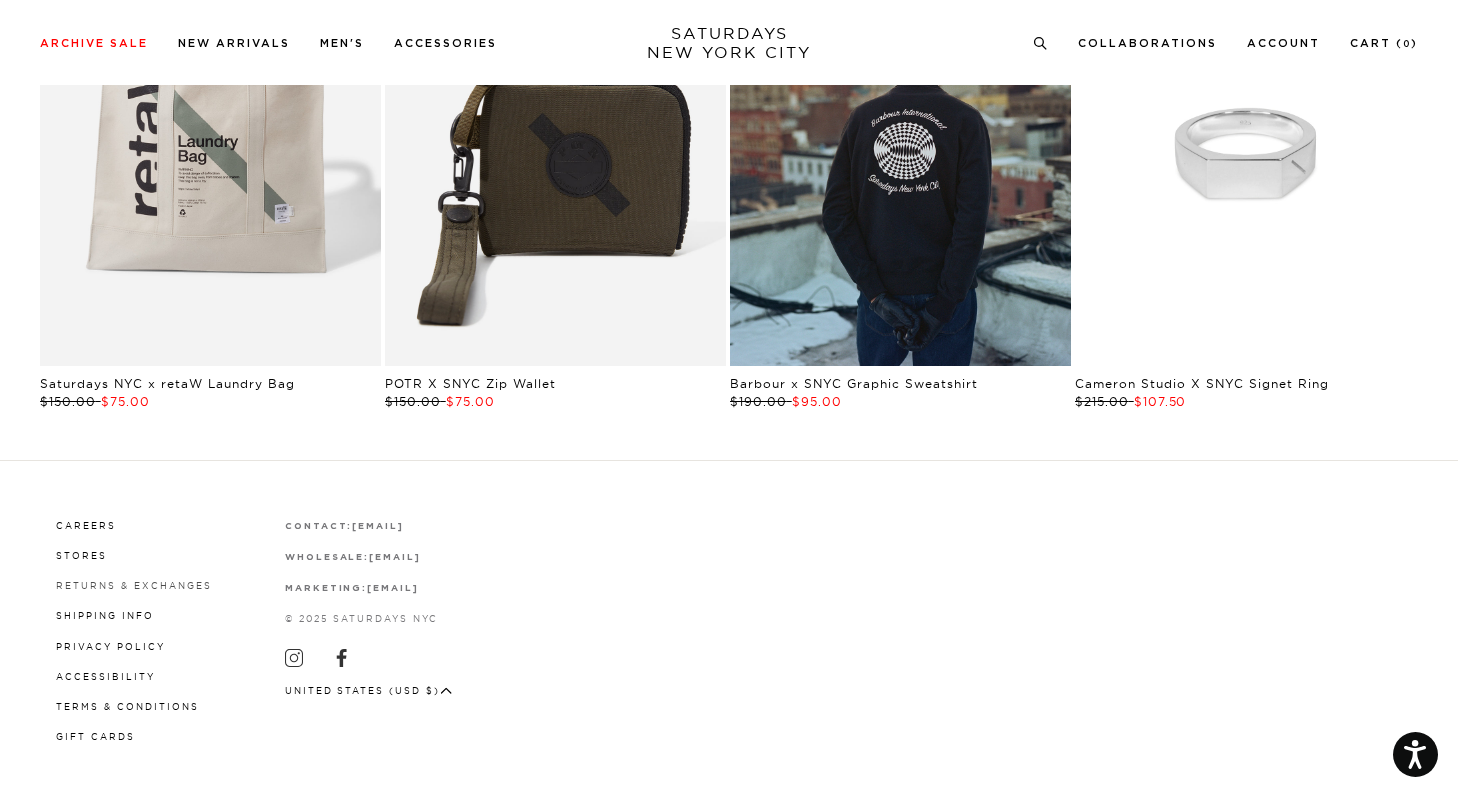 click on "Returns & Exchanges" at bounding box center (134, 585) 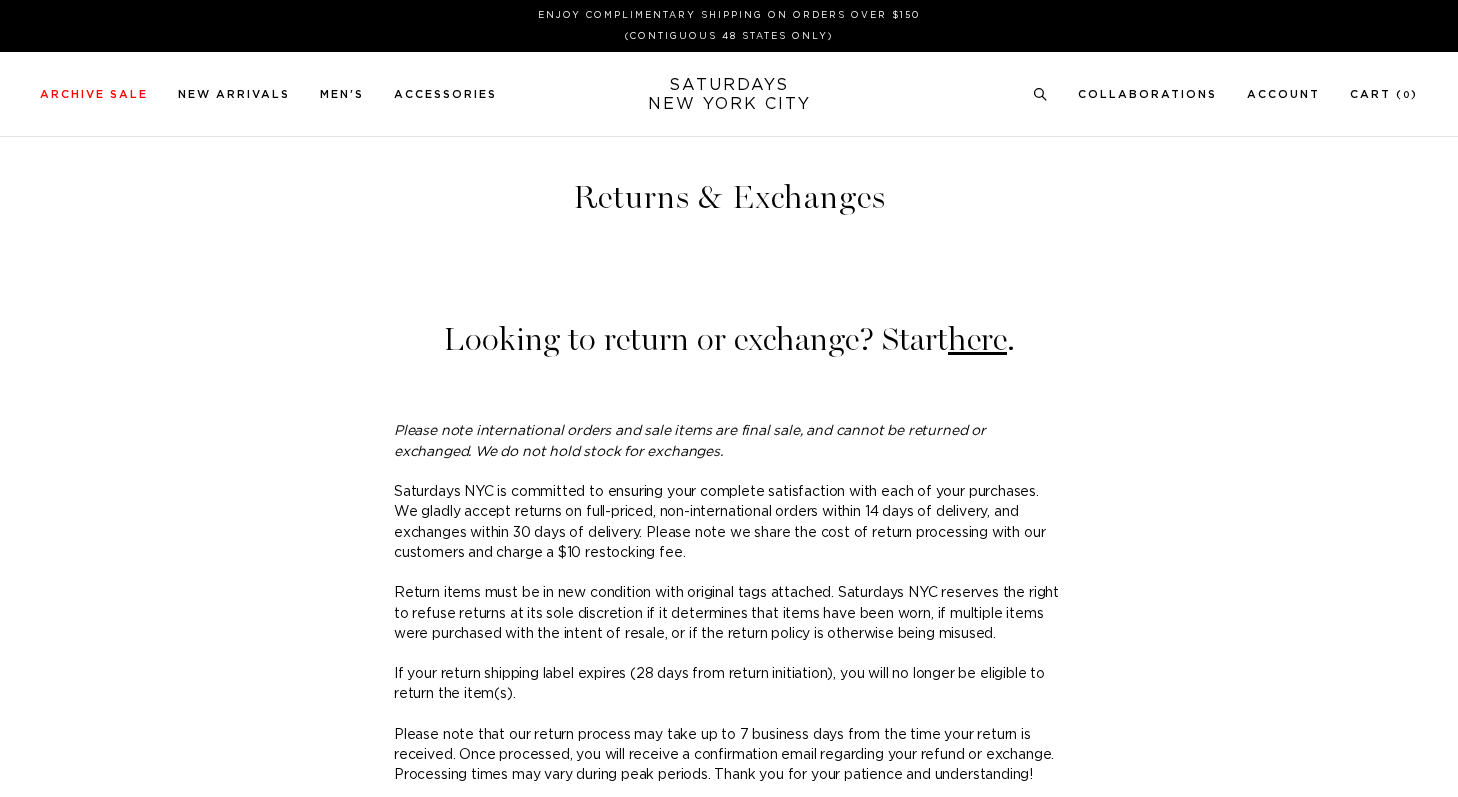 scroll, scrollTop: 0, scrollLeft: 0, axis: both 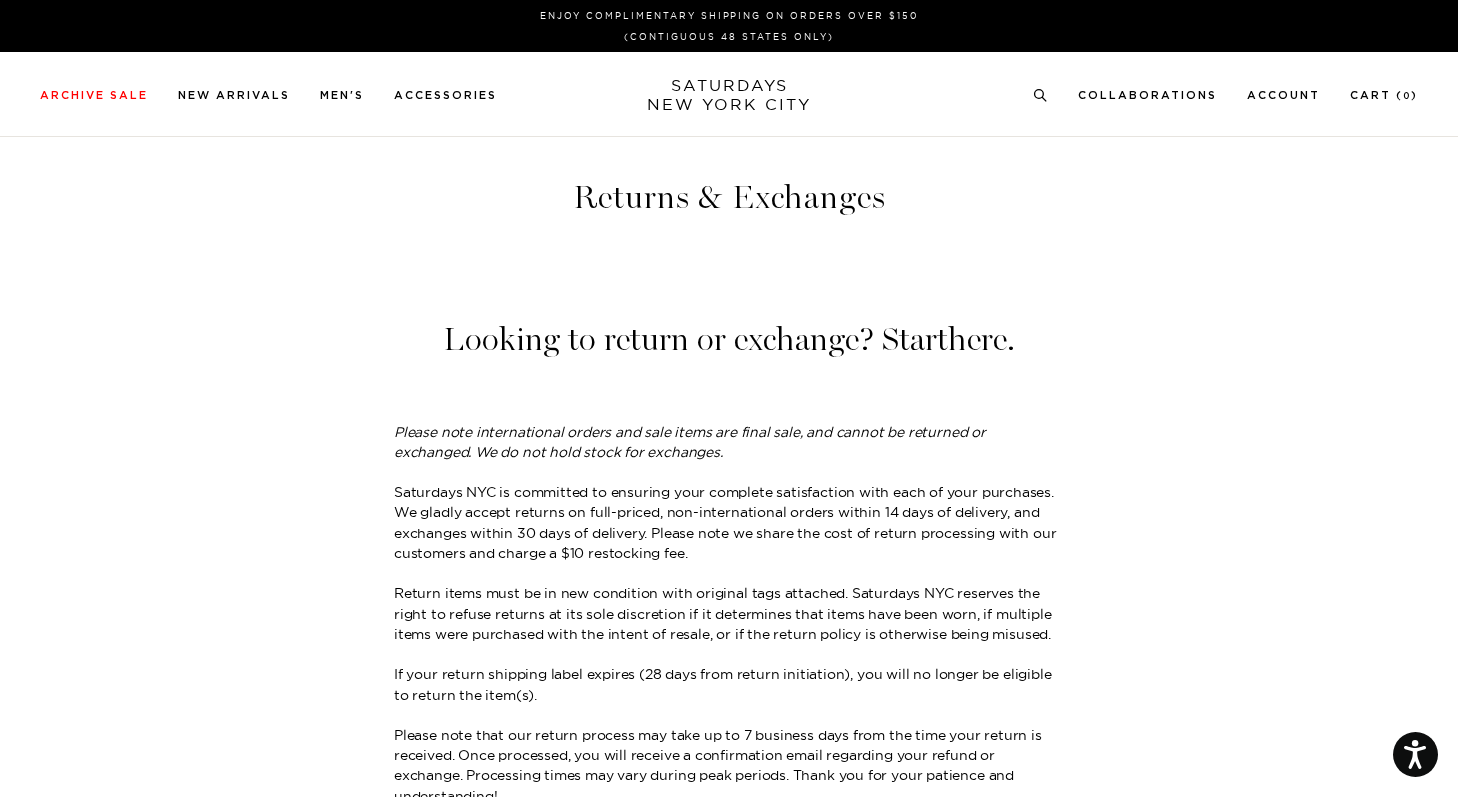 click on "here" at bounding box center [977, 339] 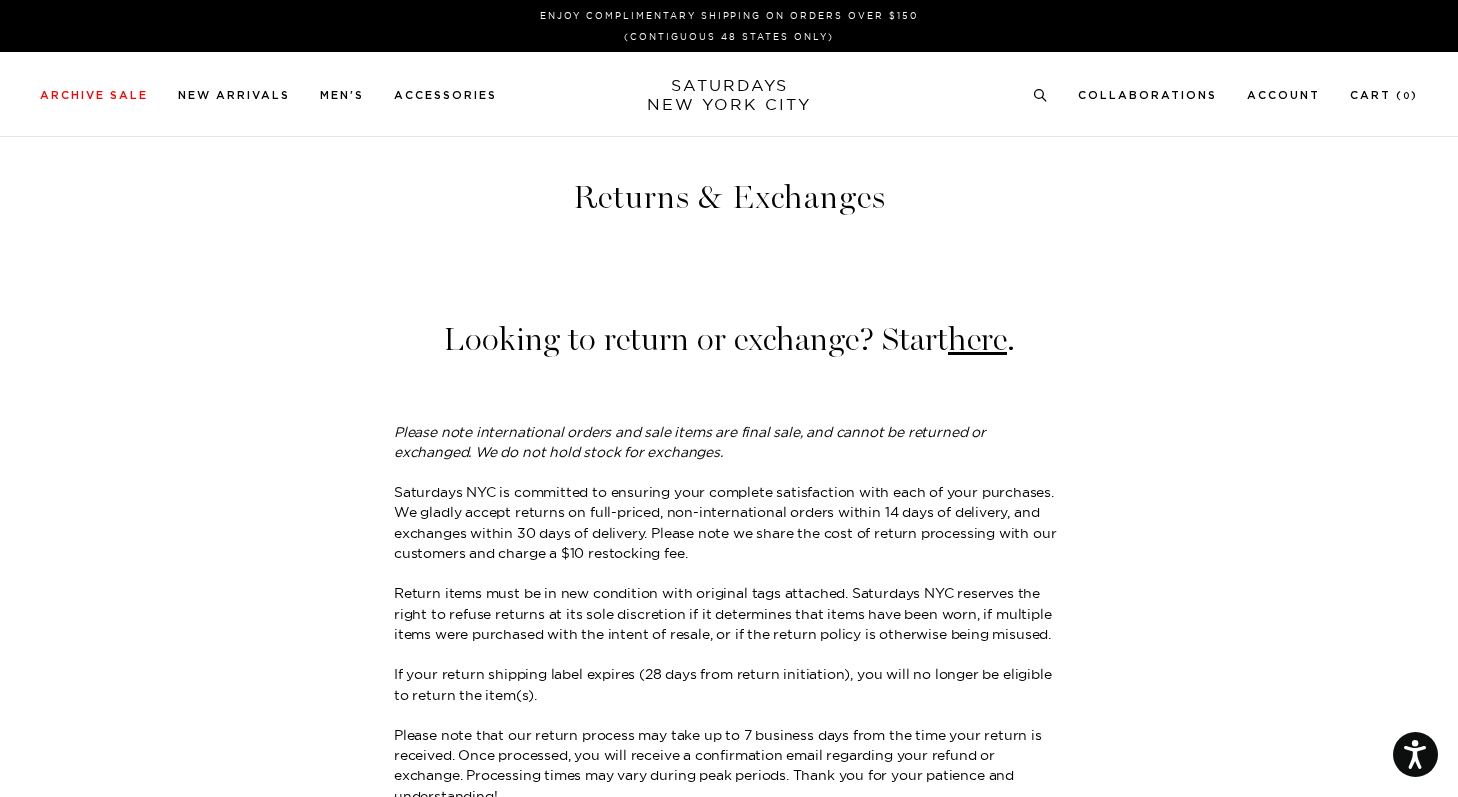 scroll, scrollTop: 0, scrollLeft: 0, axis: both 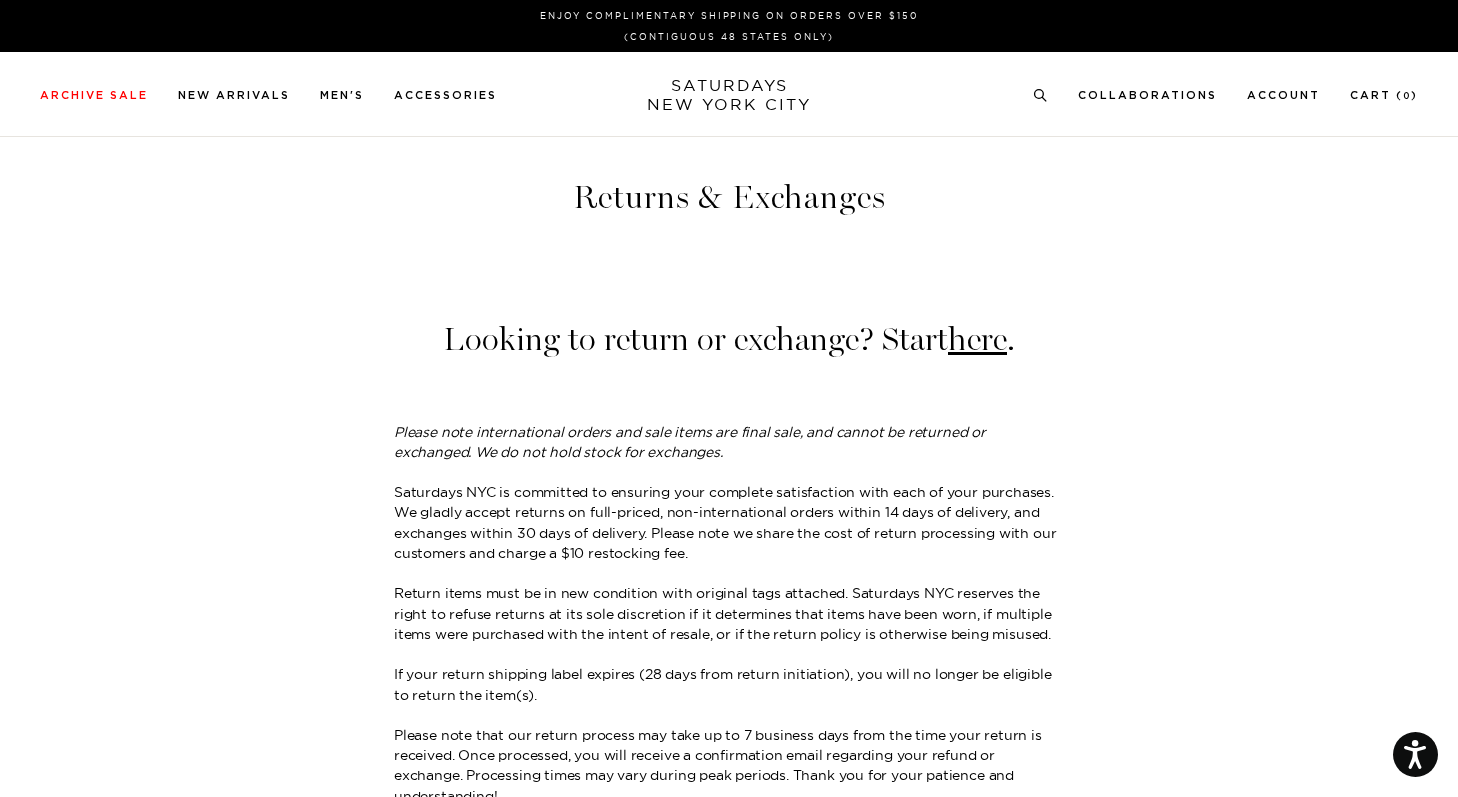 click on "SATURDAYS   NEW YORK CITY" at bounding box center [729, 95] 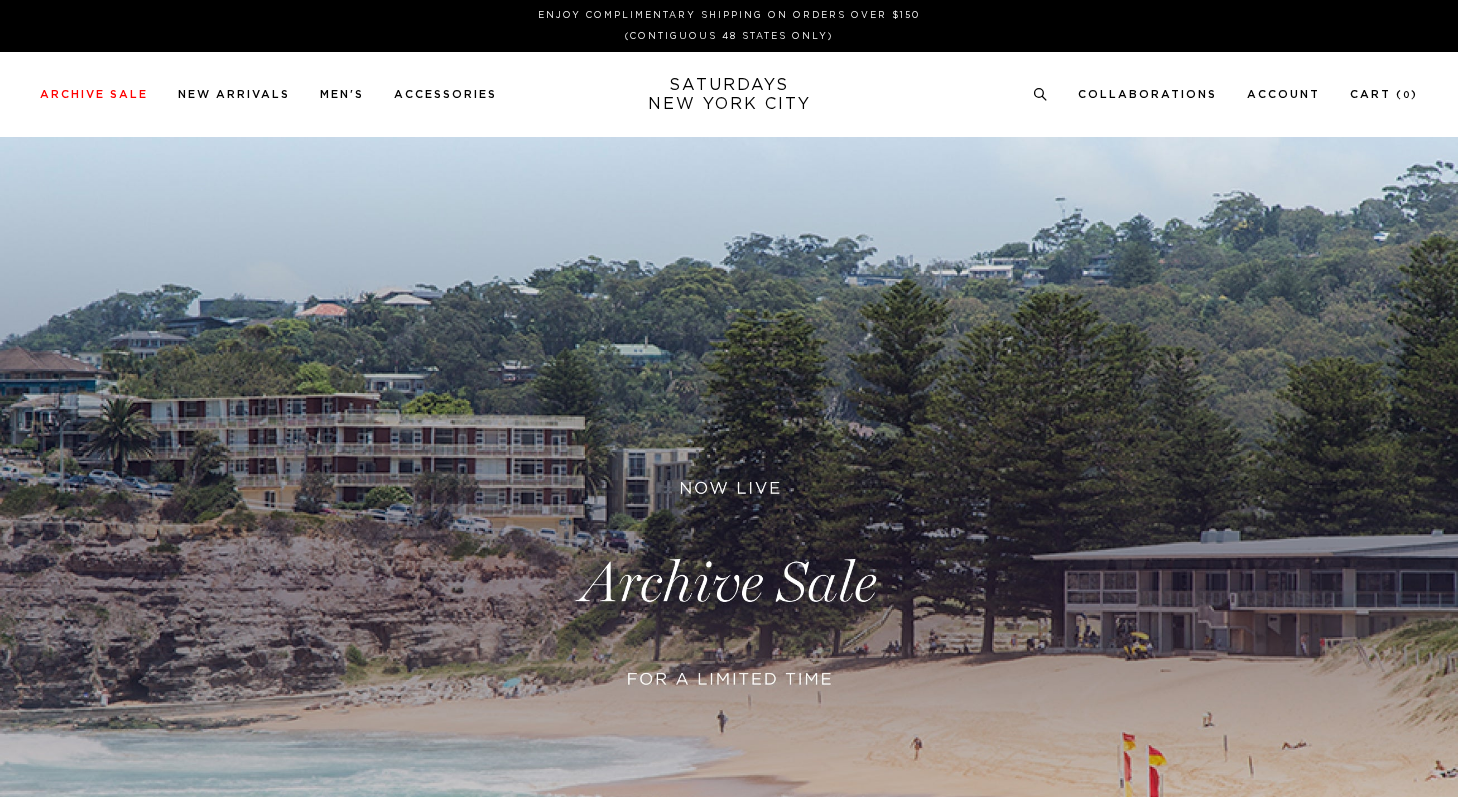 scroll, scrollTop: 0, scrollLeft: 0, axis: both 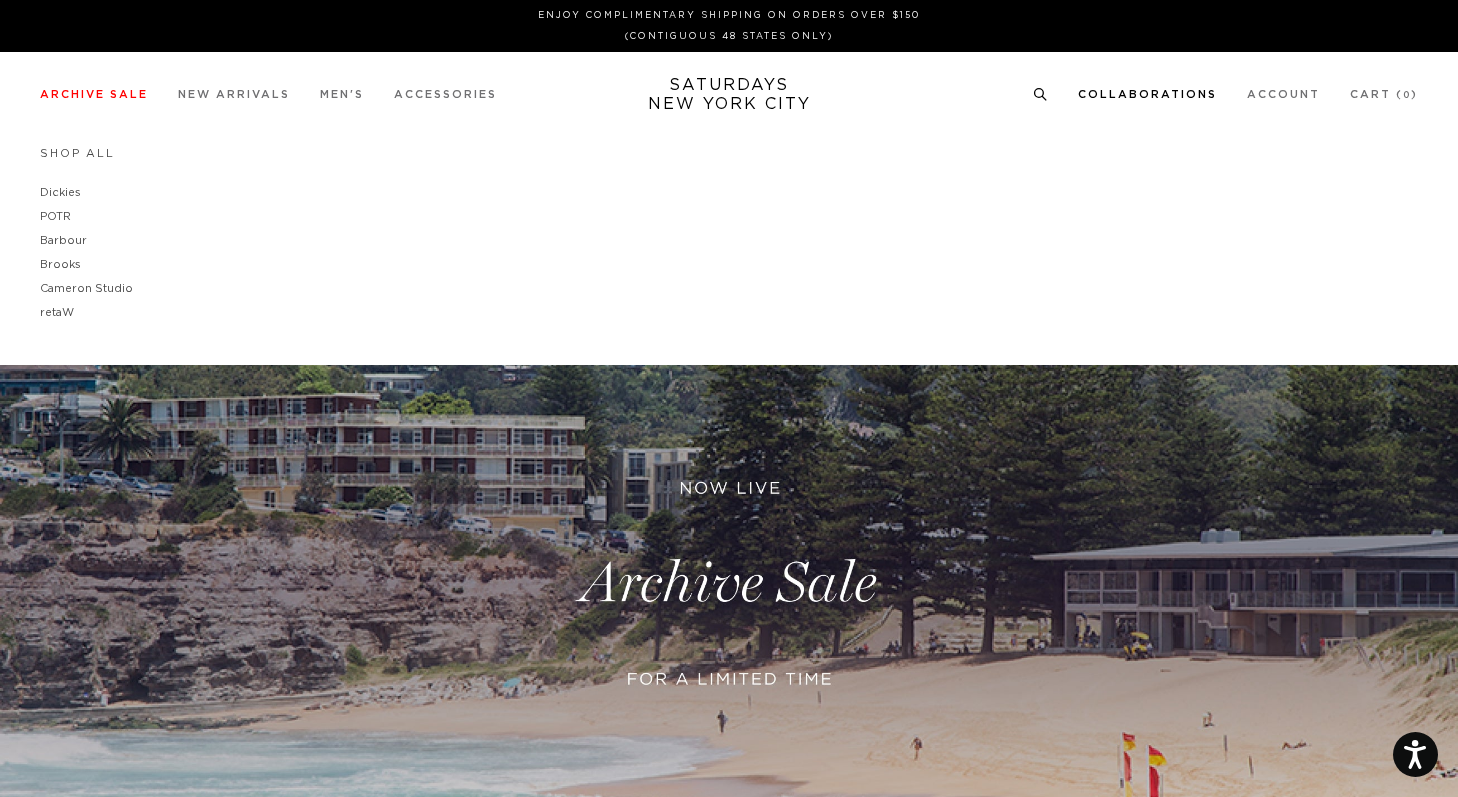 click on "Collaborations" at bounding box center (1147, 94) 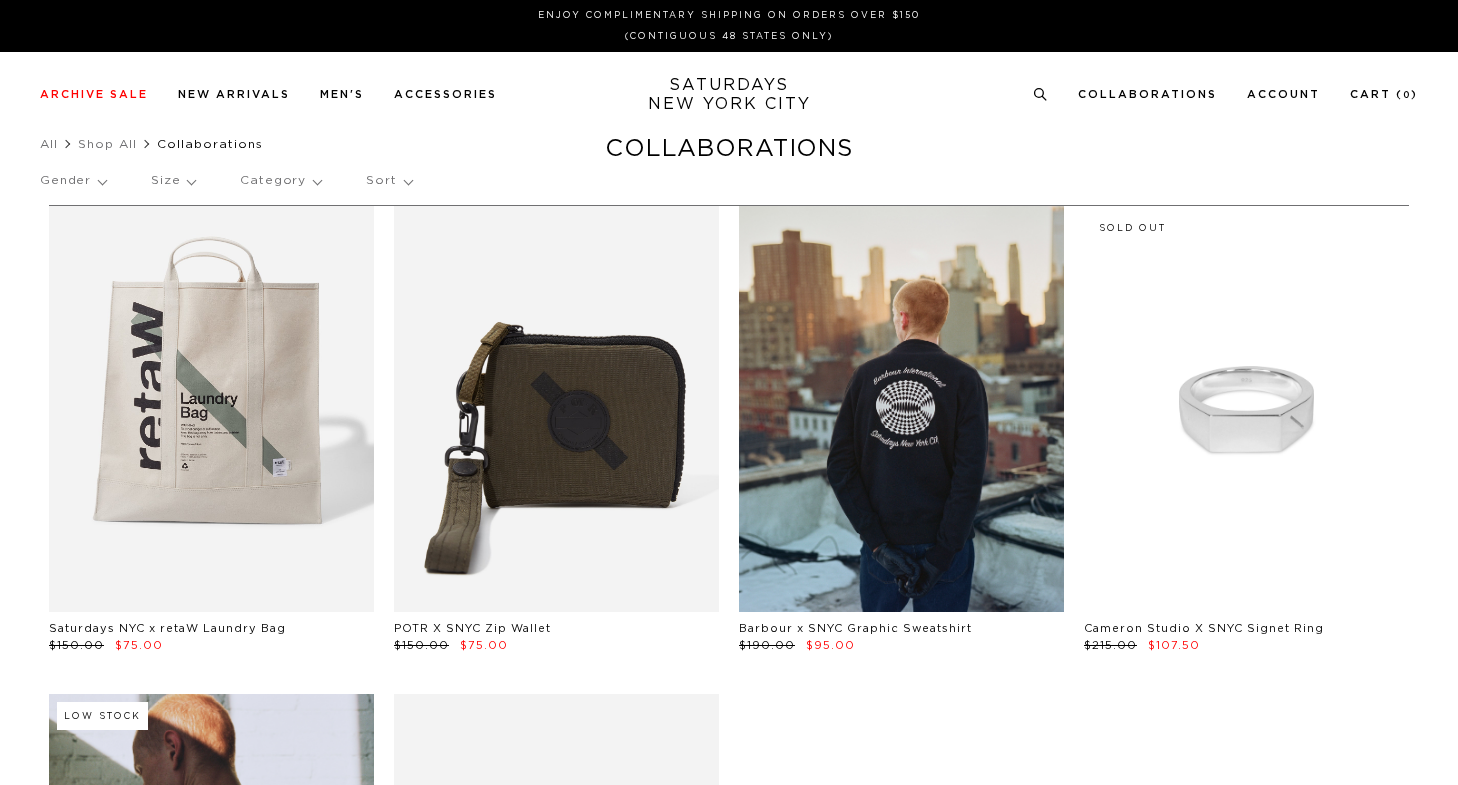 scroll, scrollTop: 0, scrollLeft: 0, axis: both 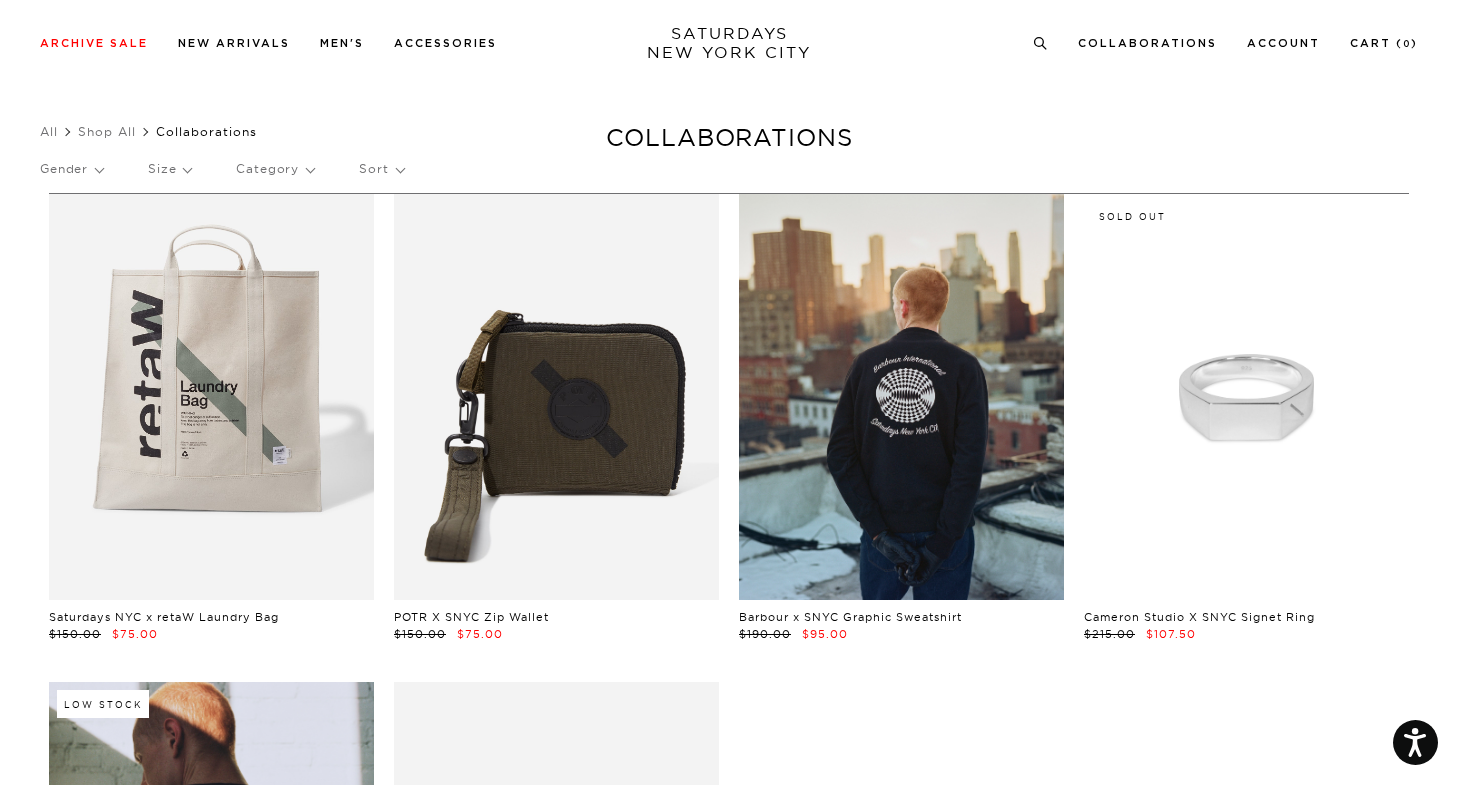 click on "Saturdays NYC x retaW Laundry Bag" at bounding box center (164, 617) 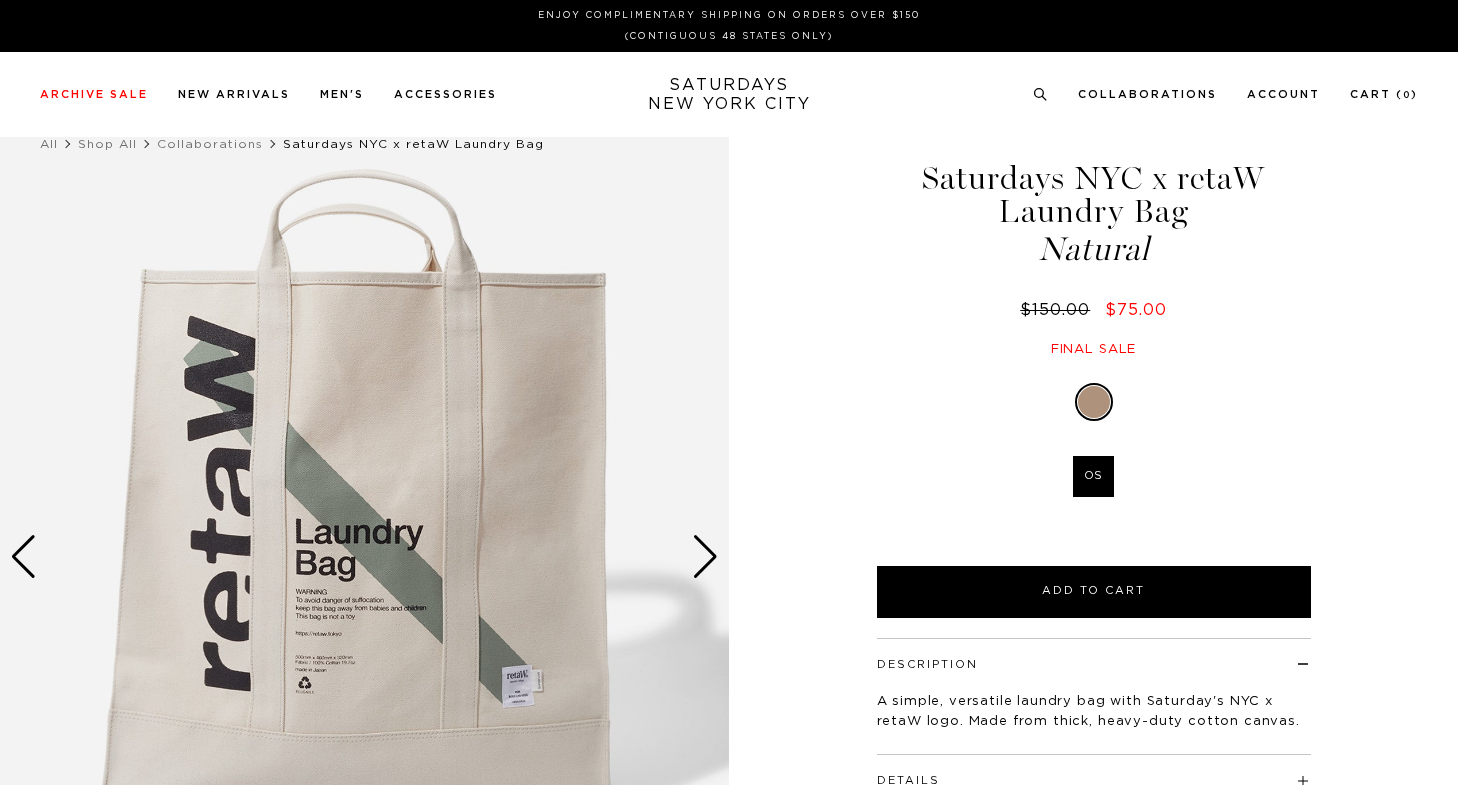 scroll, scrollTop: 0, scrollLeft: 0, axis: both 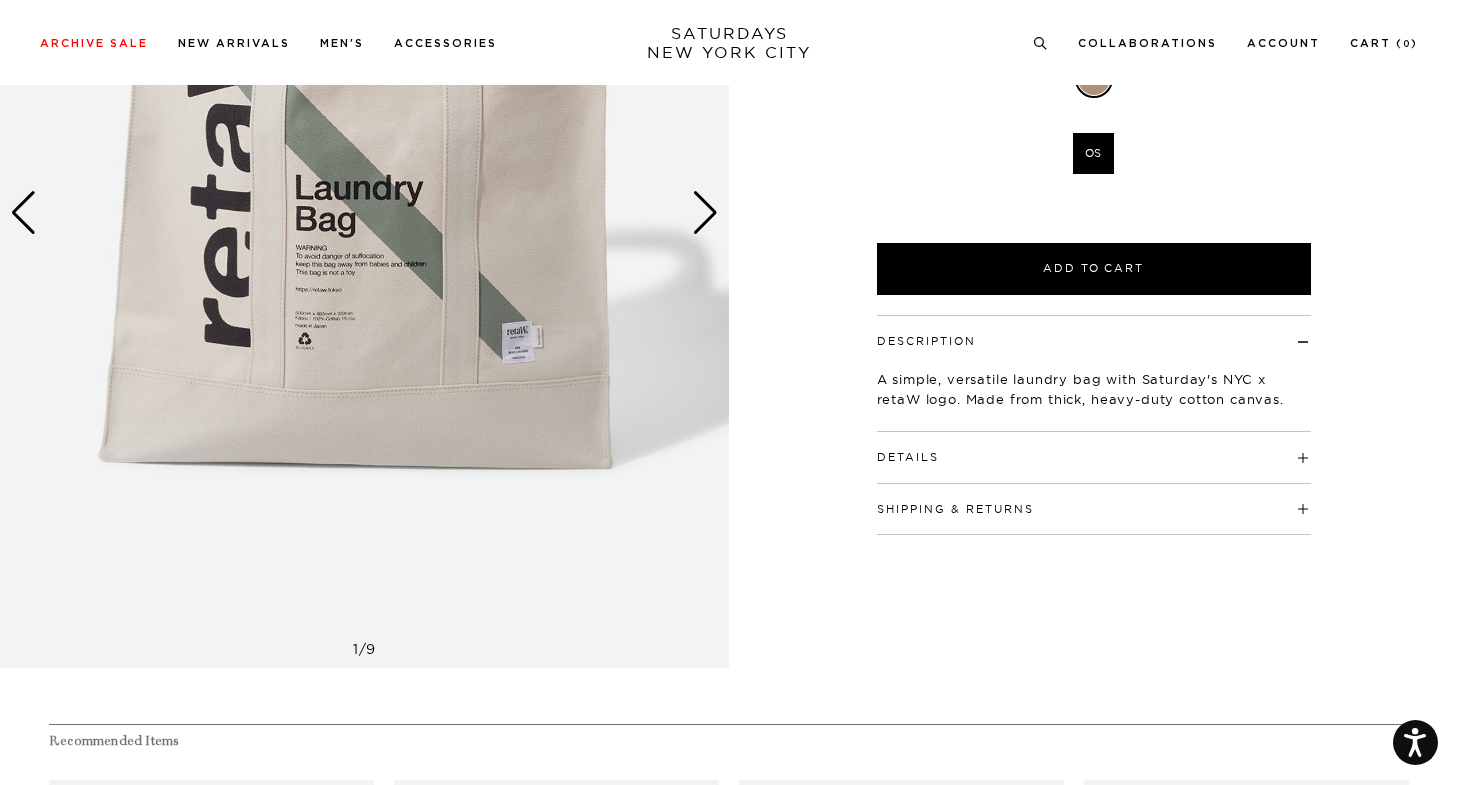 click on "Details" at bounding box center (1094, 448) 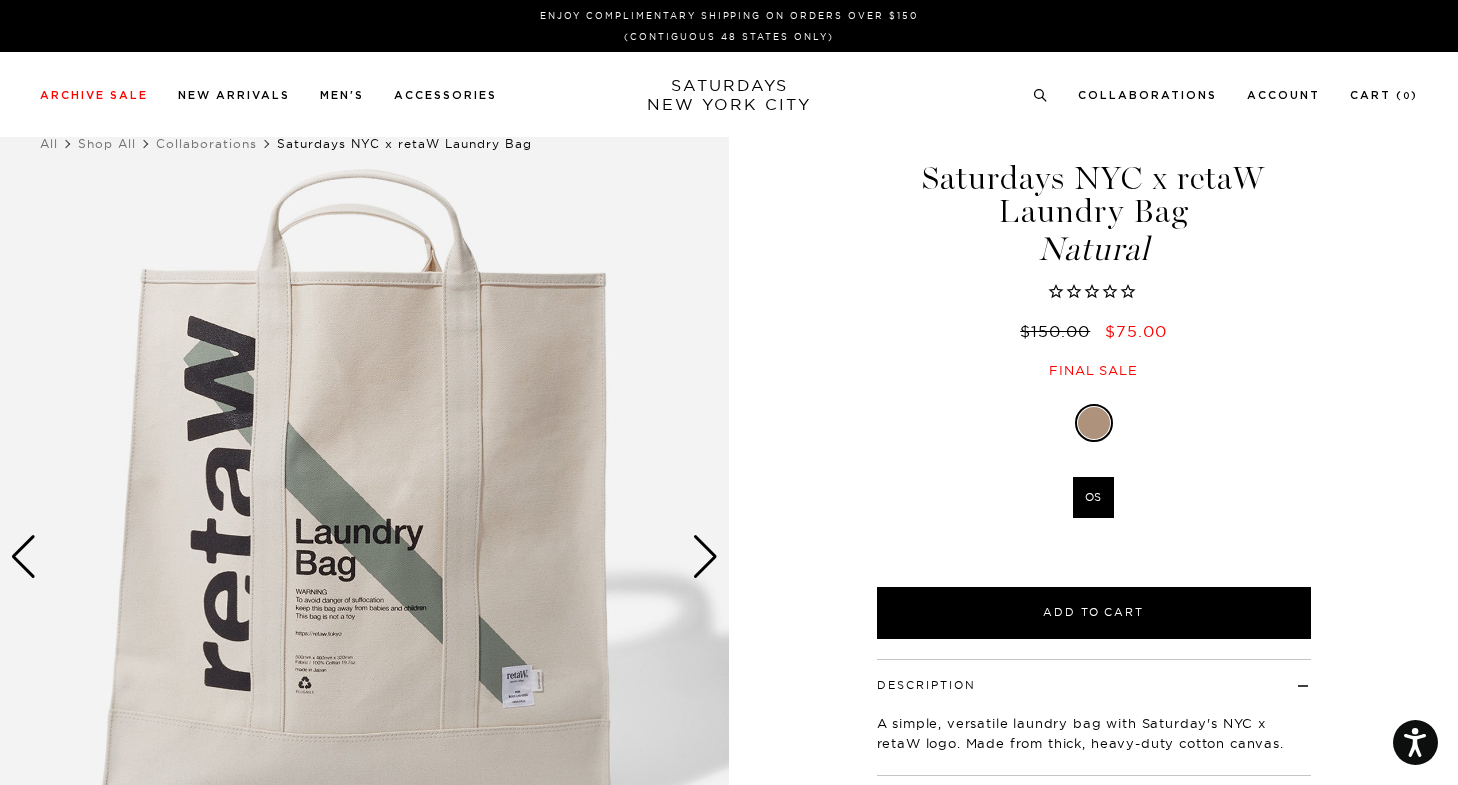 scroll, scrollTop: 0, scrollLeft: 12, axis: horizontal 